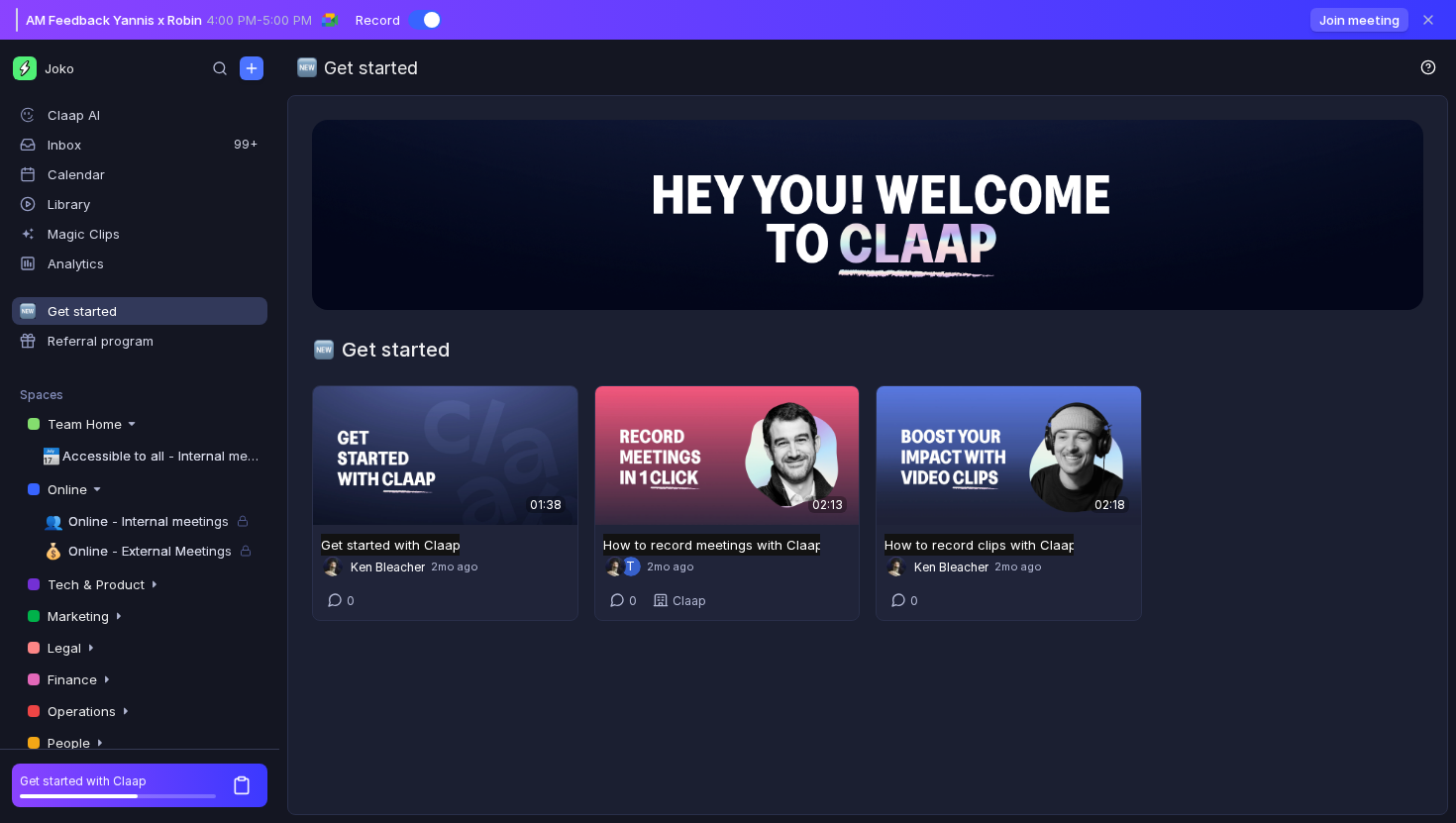 scroll, scrollTop: 0, scrollLeft: 0, axis: both 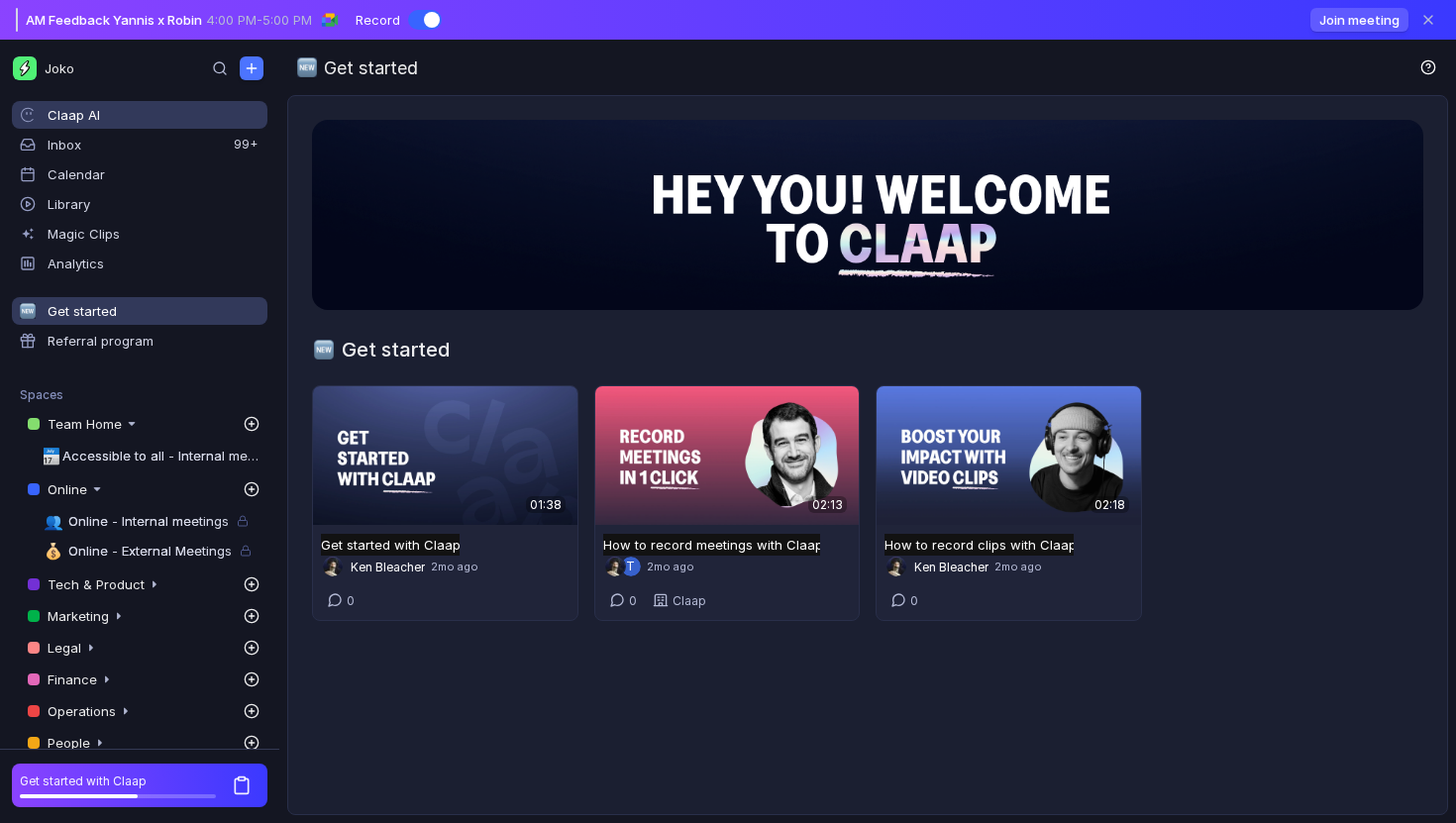 click on "Claap AI" at bounding box center (154, 115) 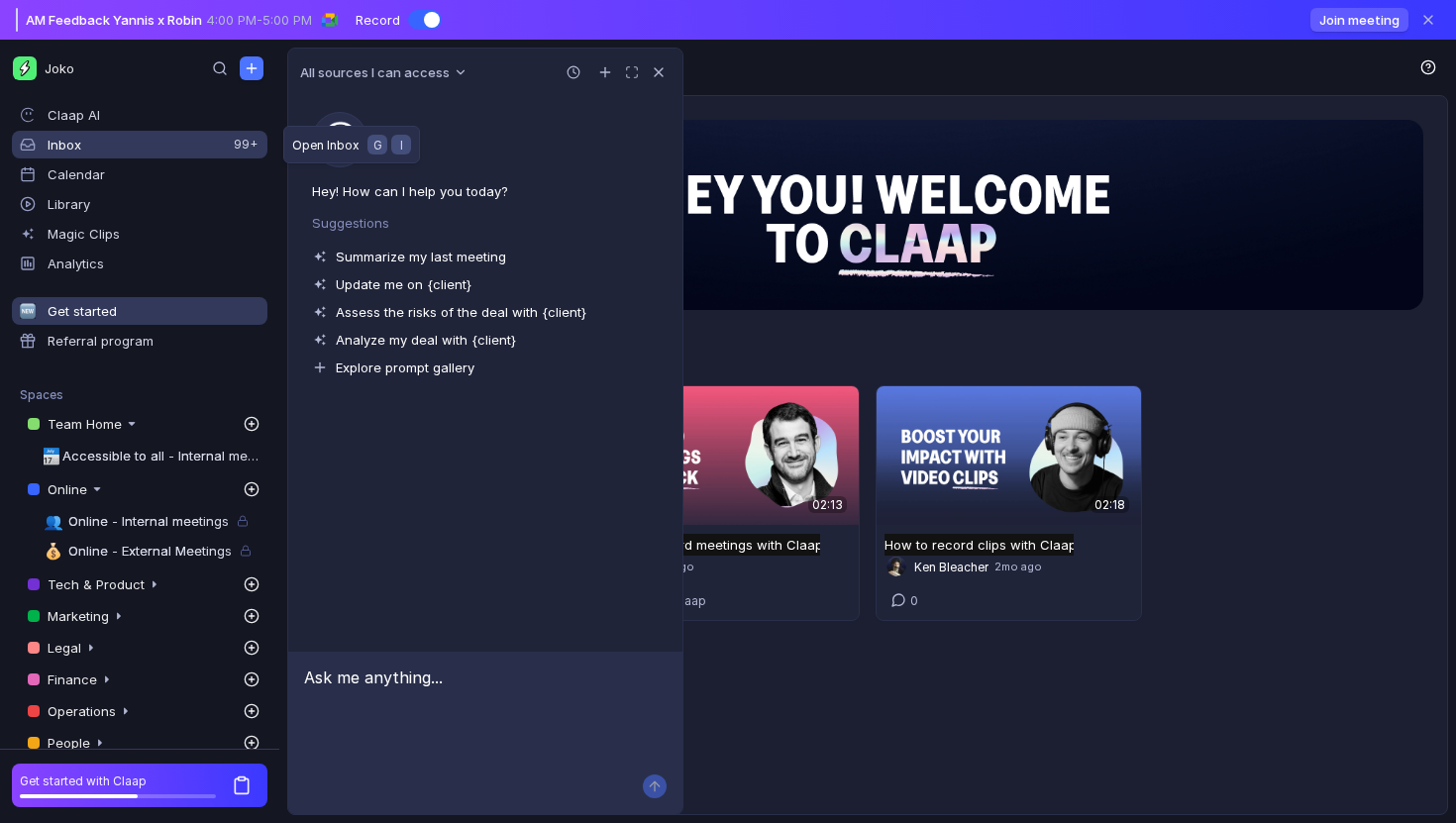 click on "Inbox" at bounding box center (140, 145) 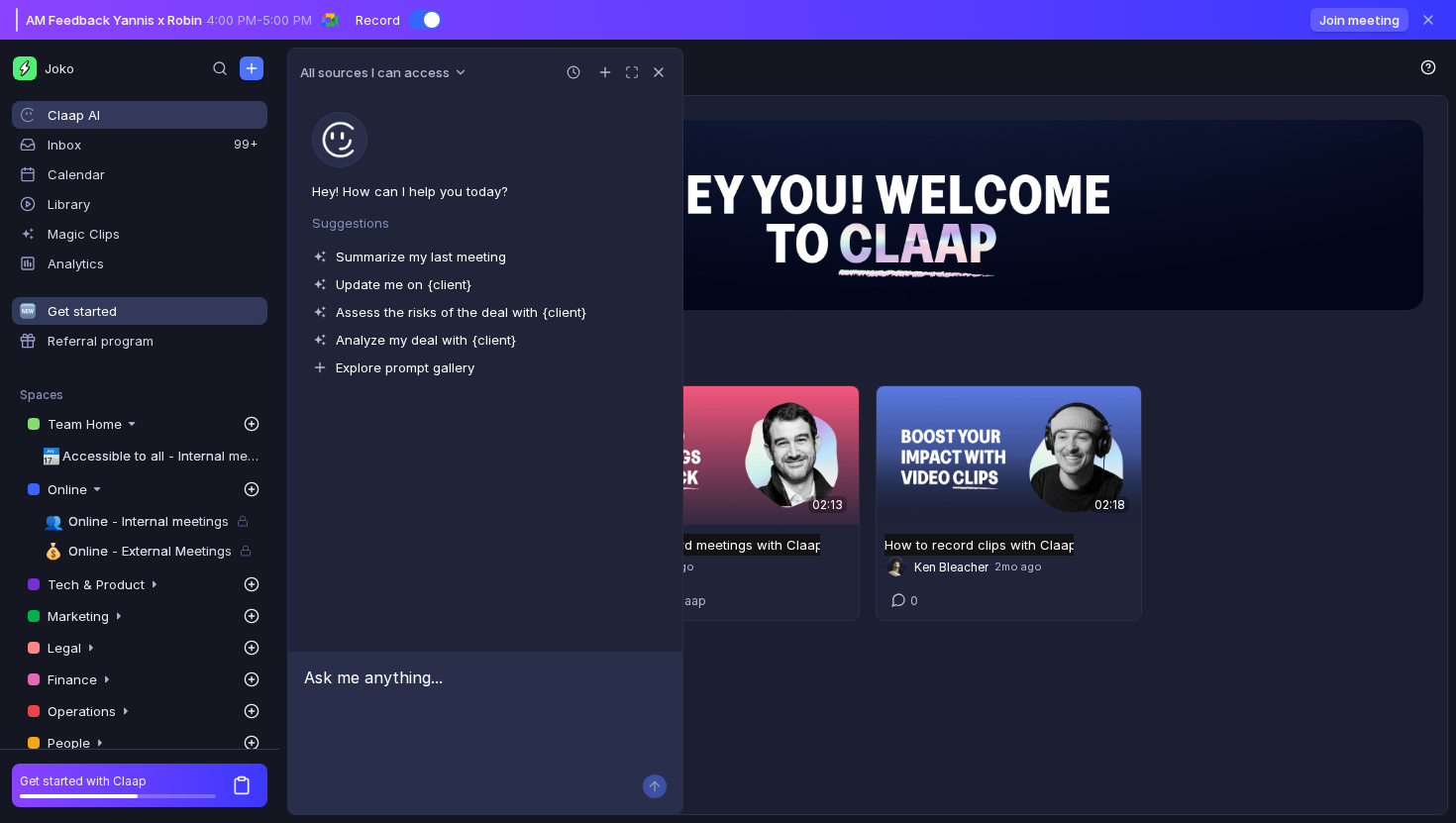 click on "Claap AI" at bounding box center [154, 115] 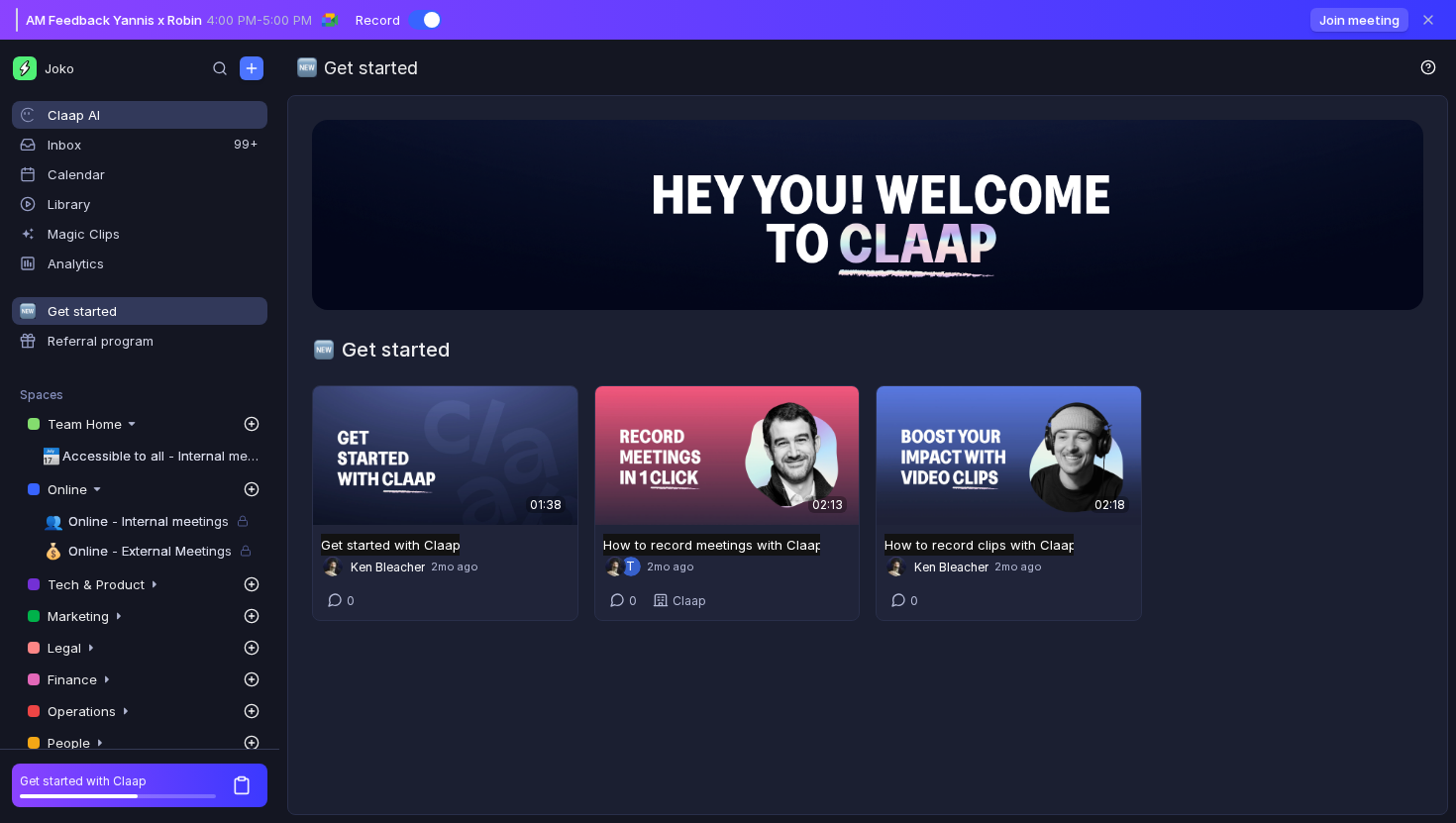 click on "Claap AI" at bounding box center [154, 115] 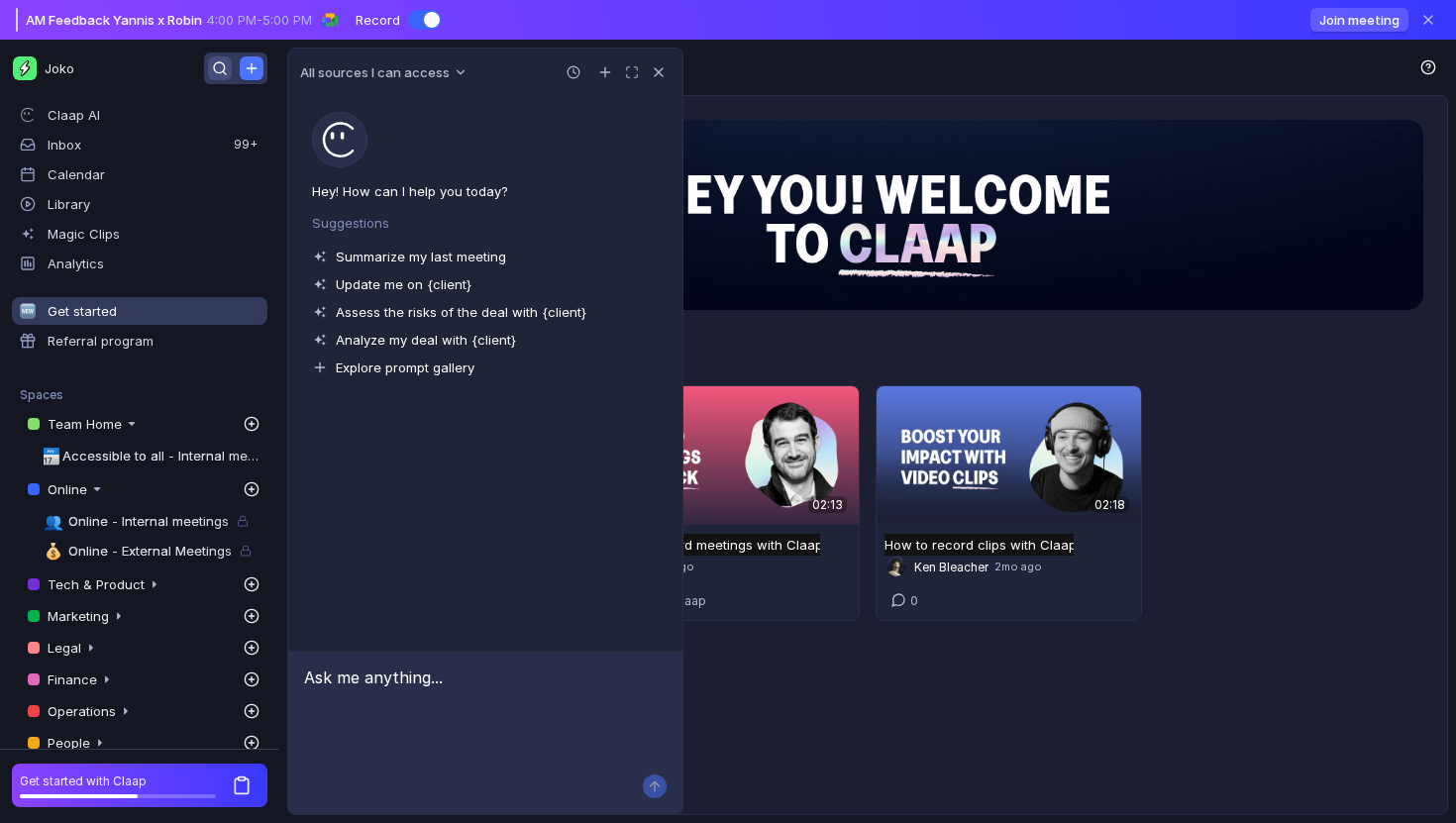 click at bounding box center [220, 68] 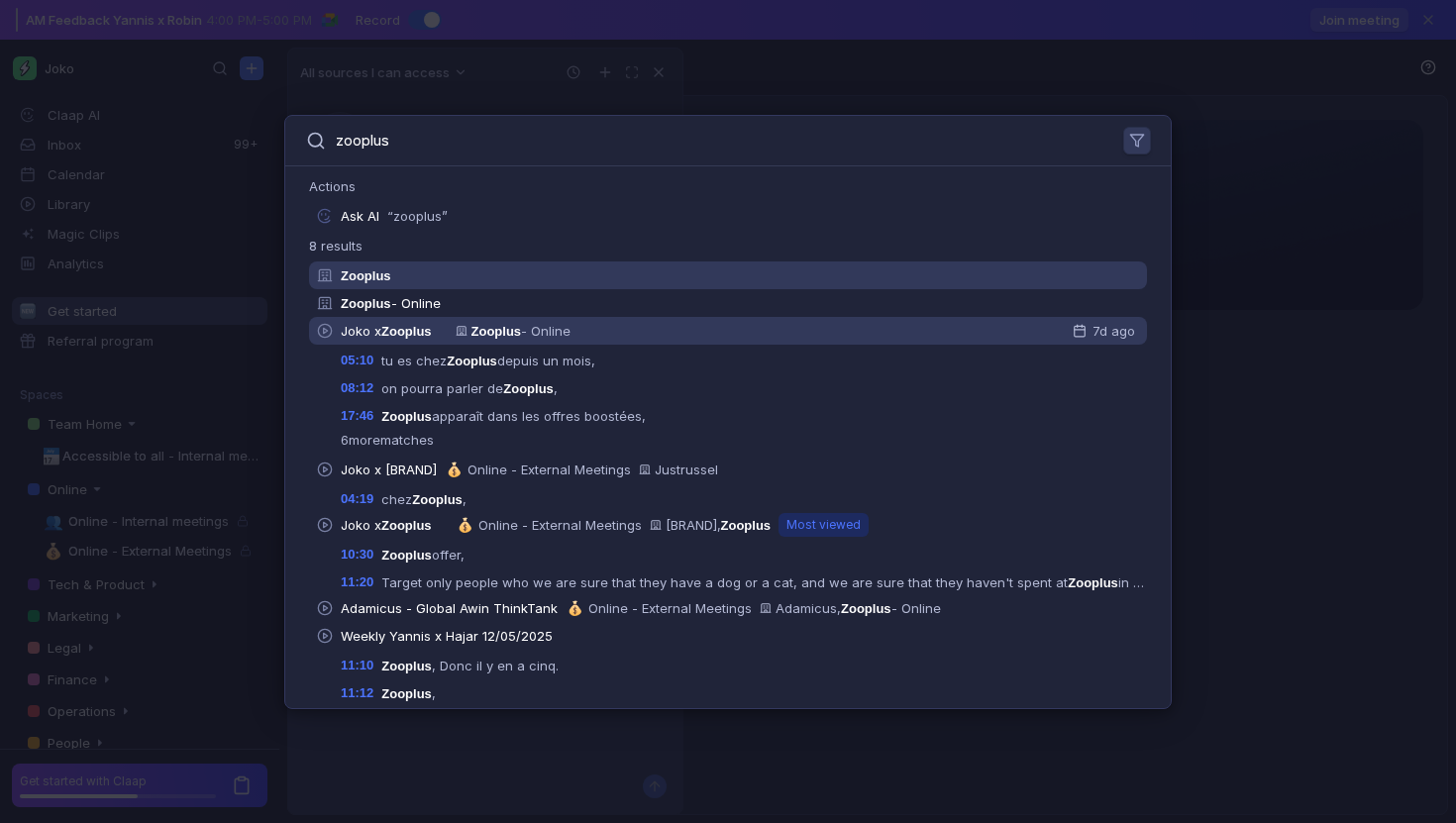 type on "zooplus" 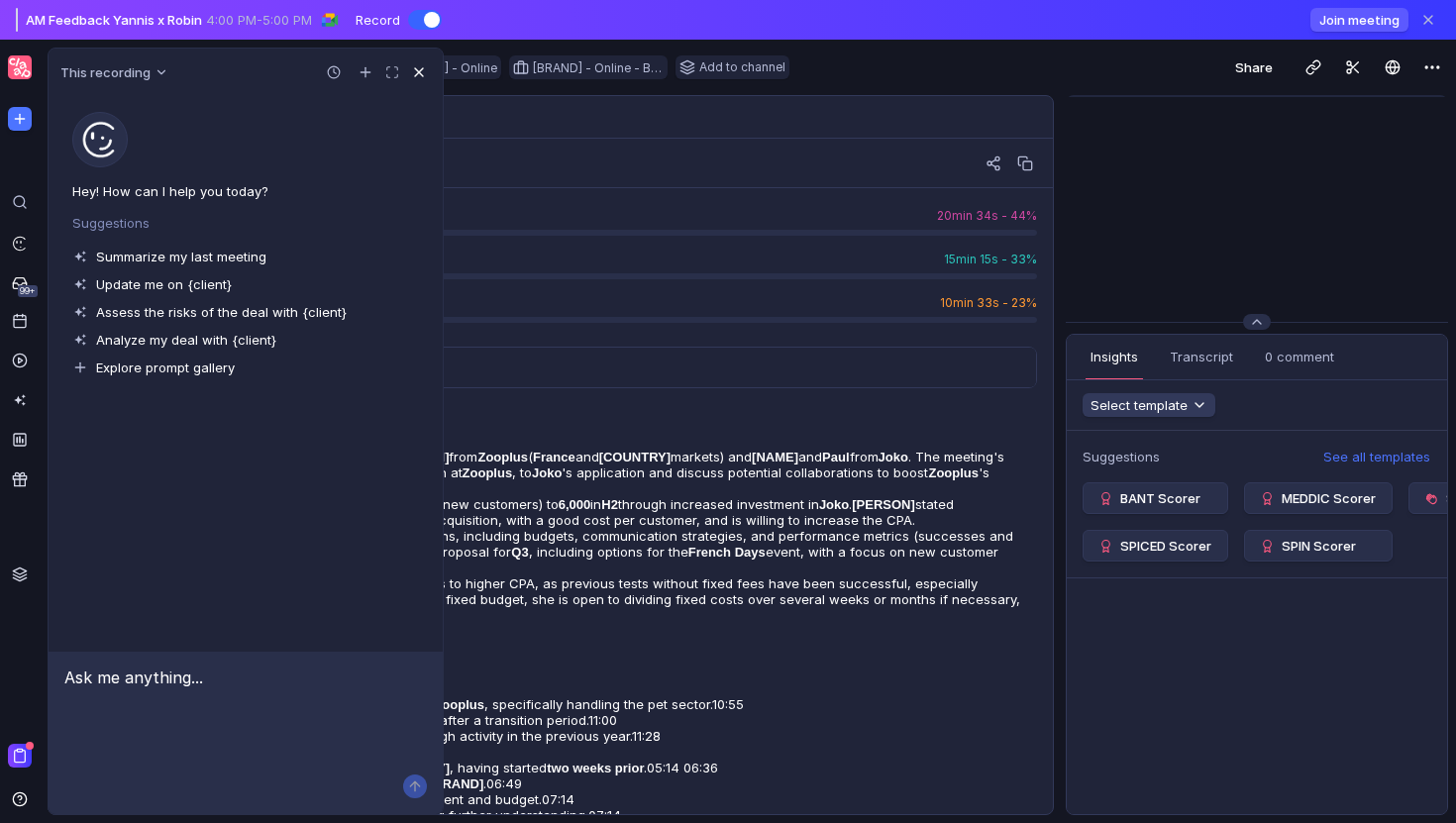 click at bounding box center [419, 72] 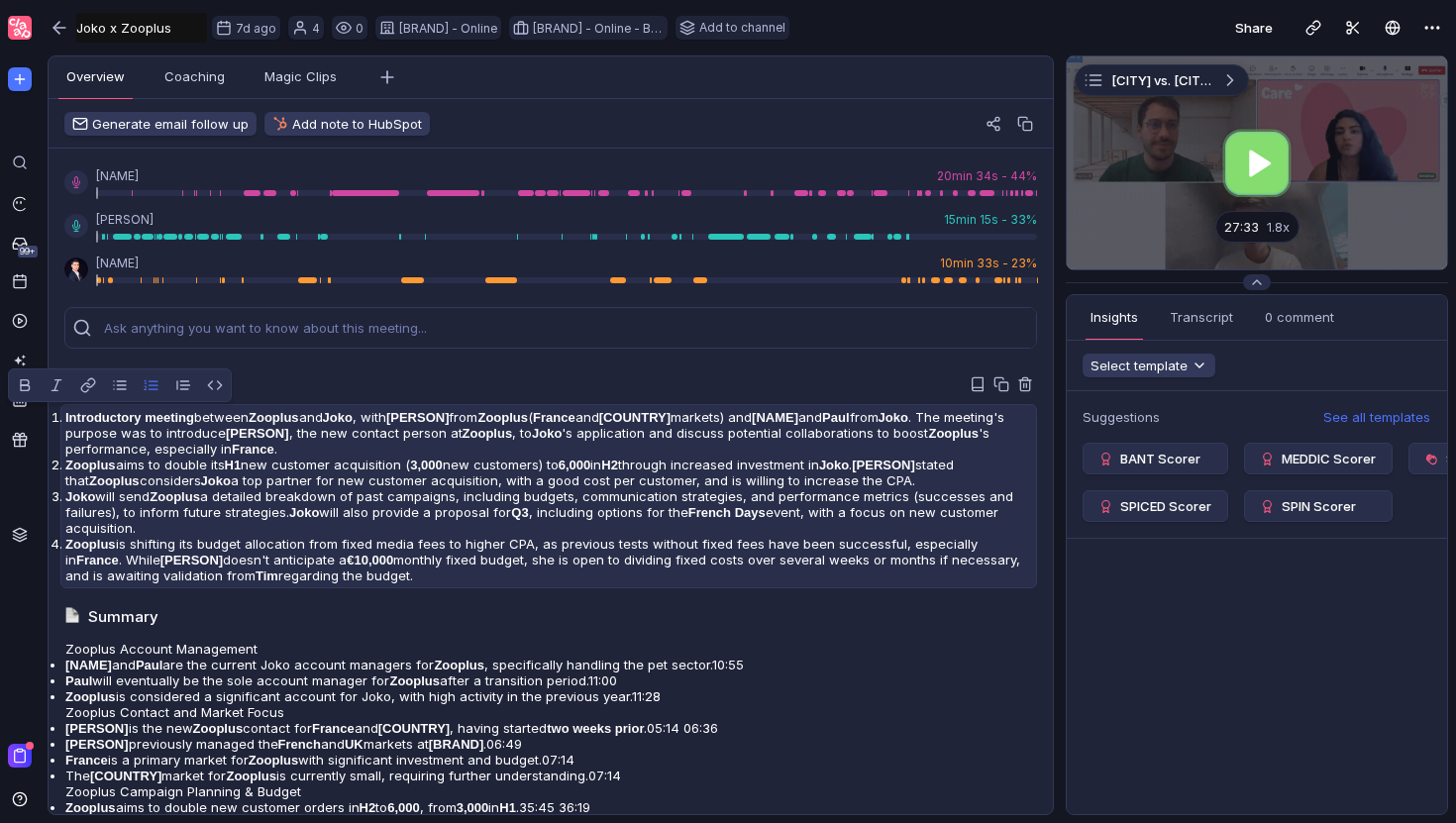 drag, startPoint x: 448, startPoint y: 614, endPoint x: 92, endPoint y: 410, distance: 410.3072 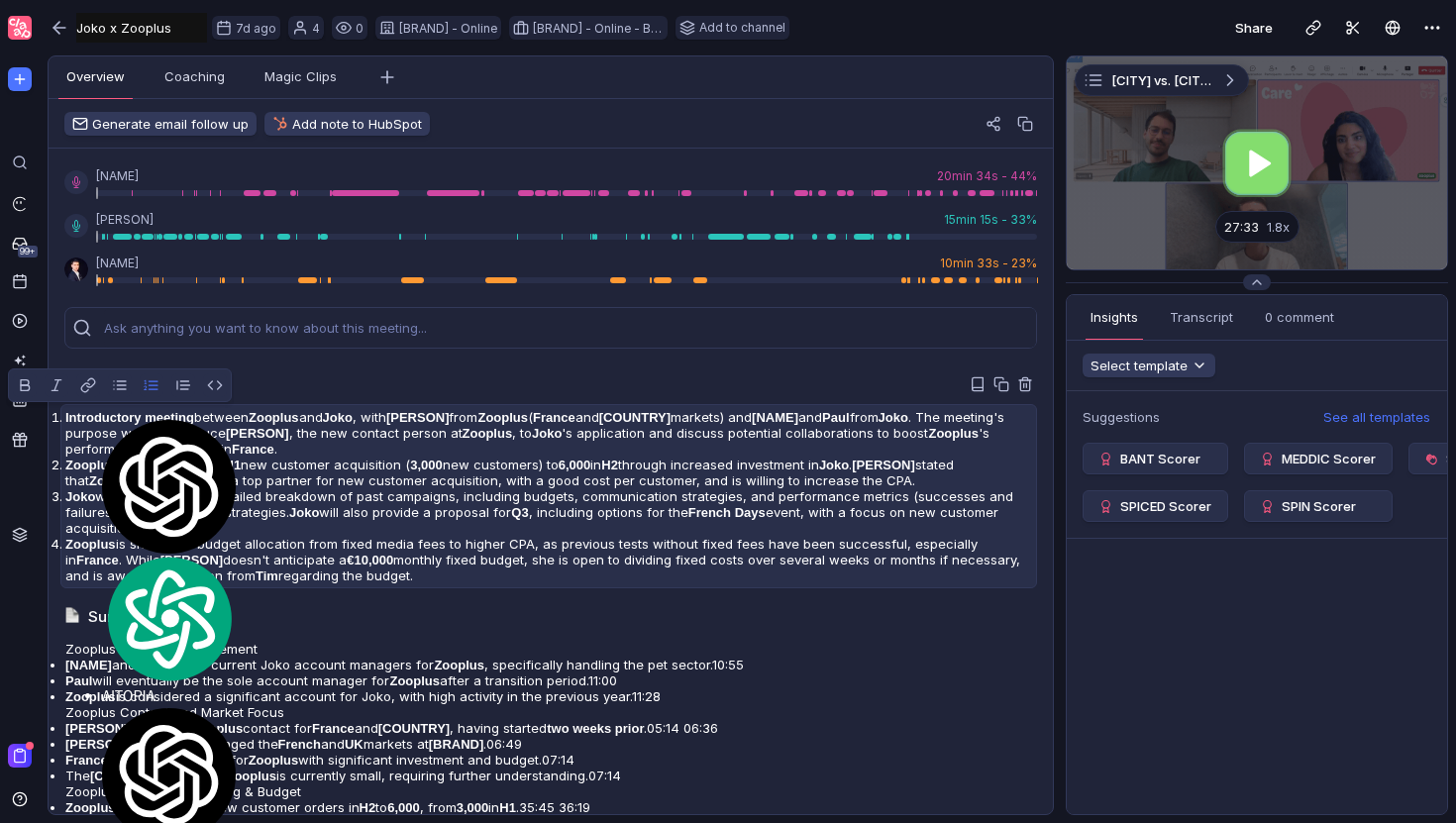 click on "Introductory meeting" at bounding box center [130, 417] 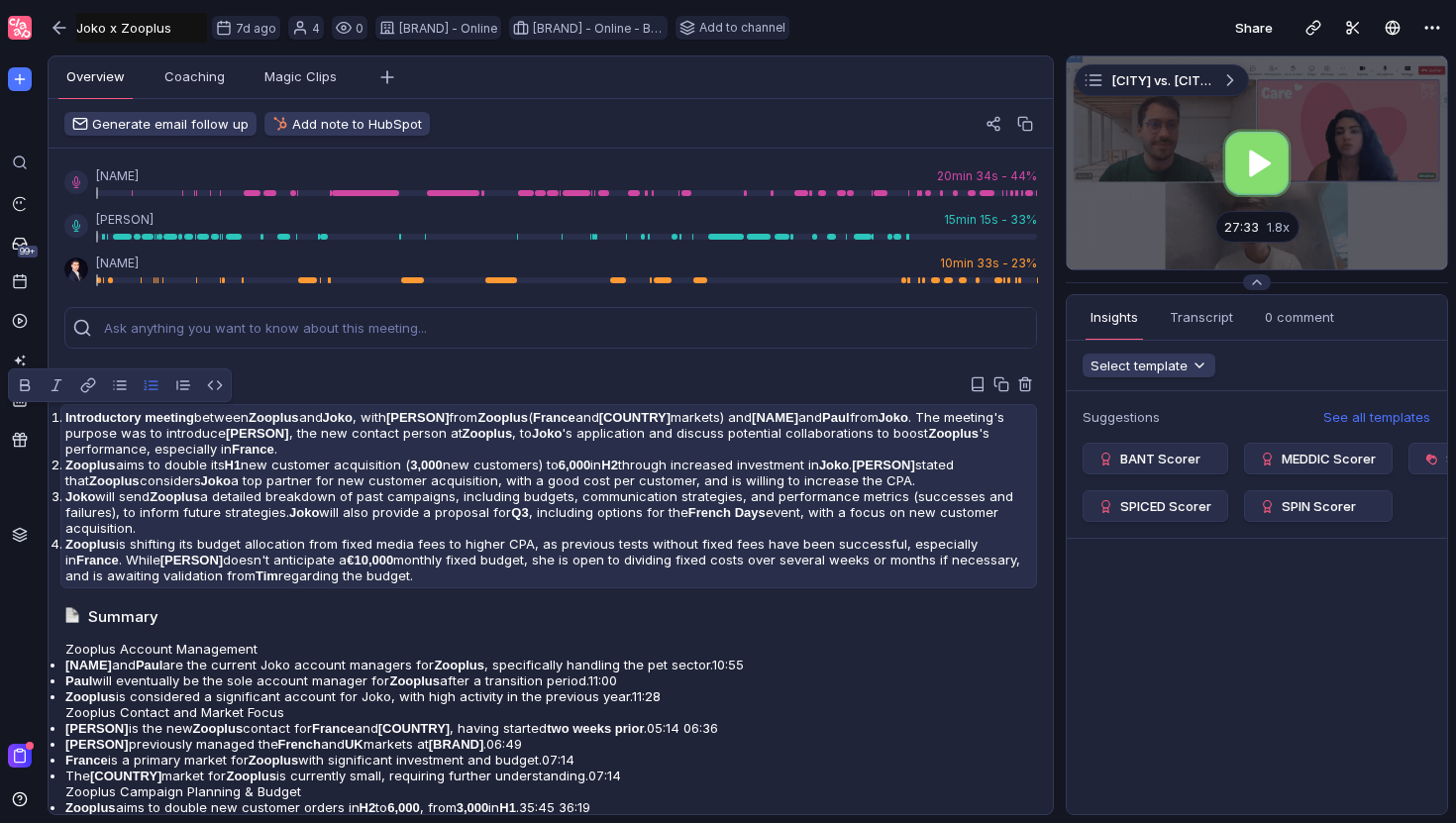 drag, startPoint x: 91, startPoint y: 418, endPoint x: 483, endPoint y: 613, distance: 437.82302 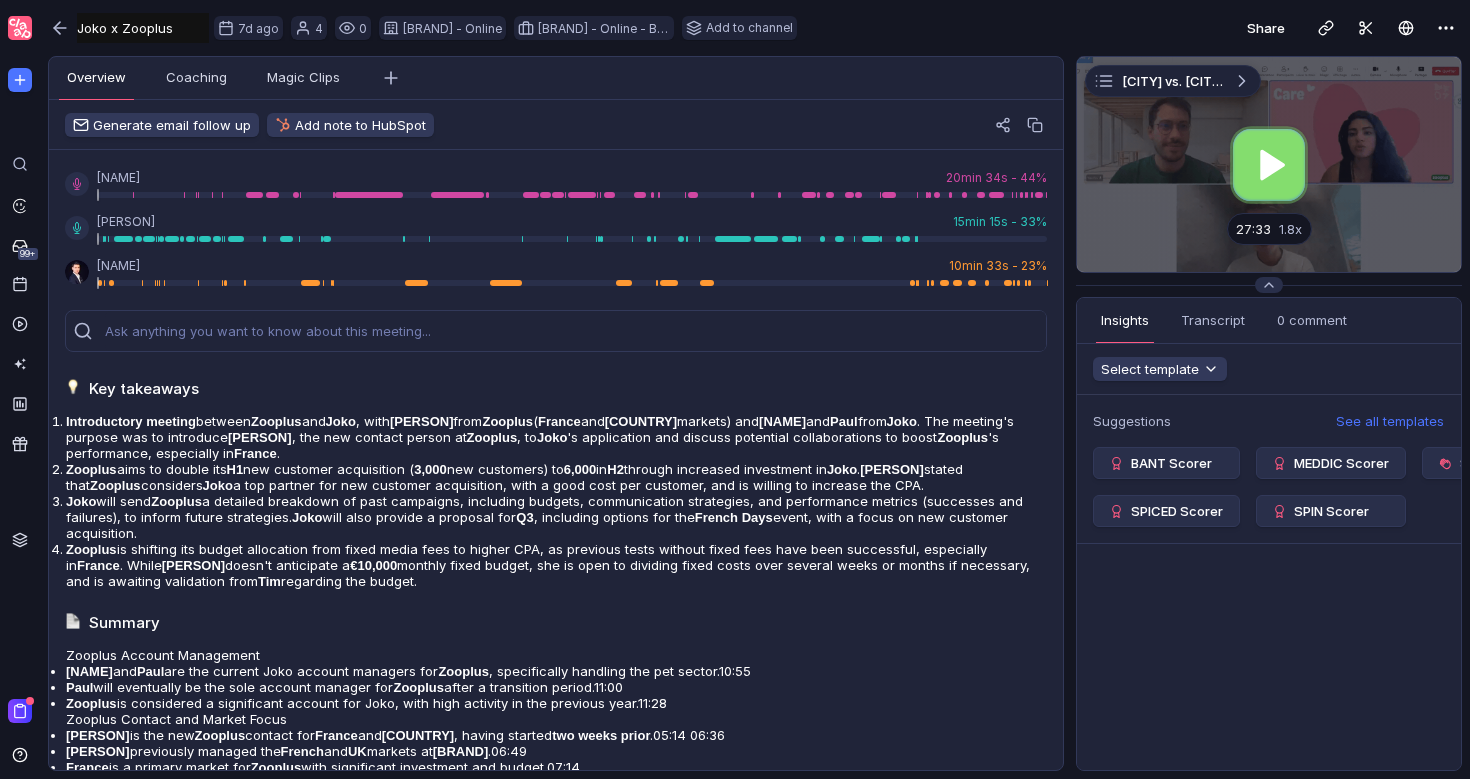 click at bounding box center [1269, 164] 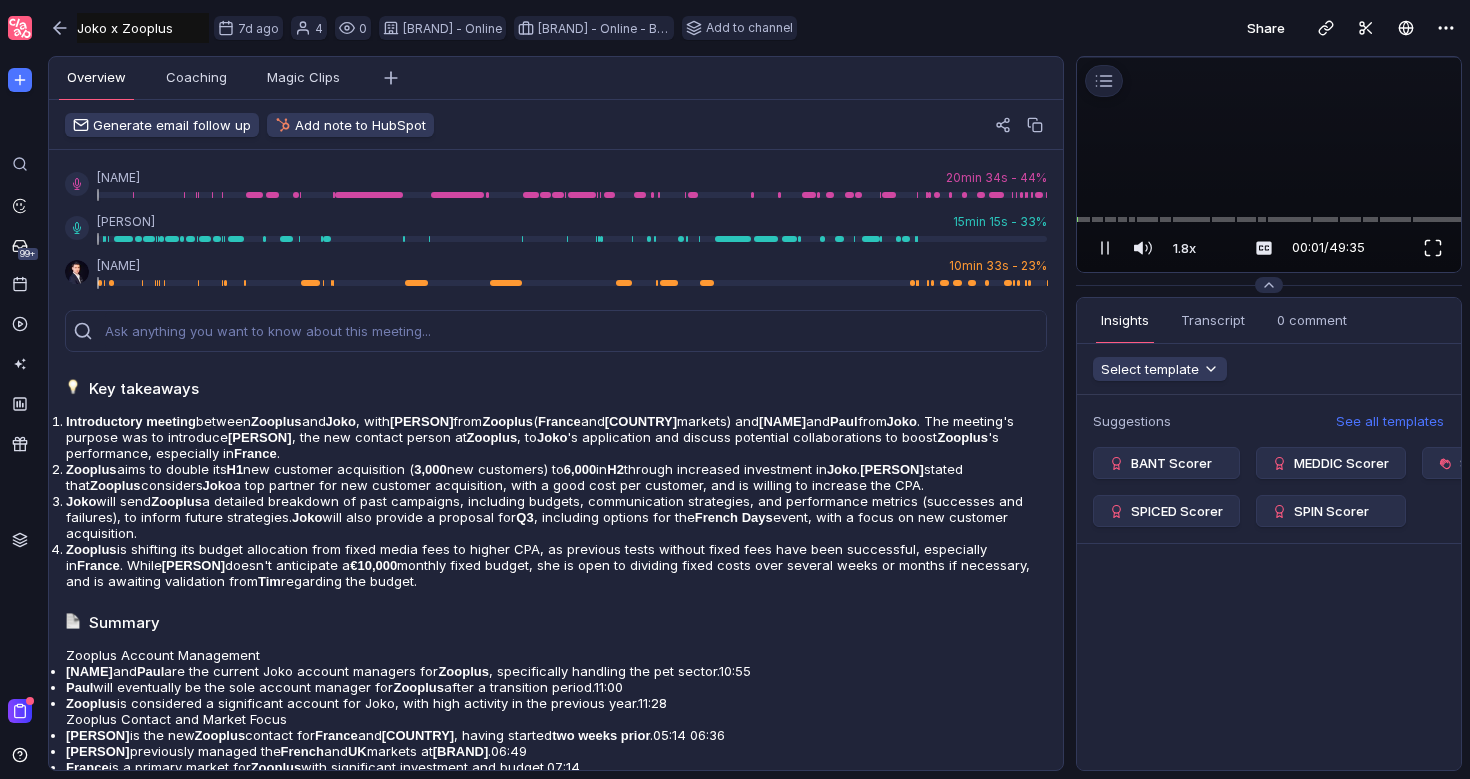 click at bounding box center (1433, 248) 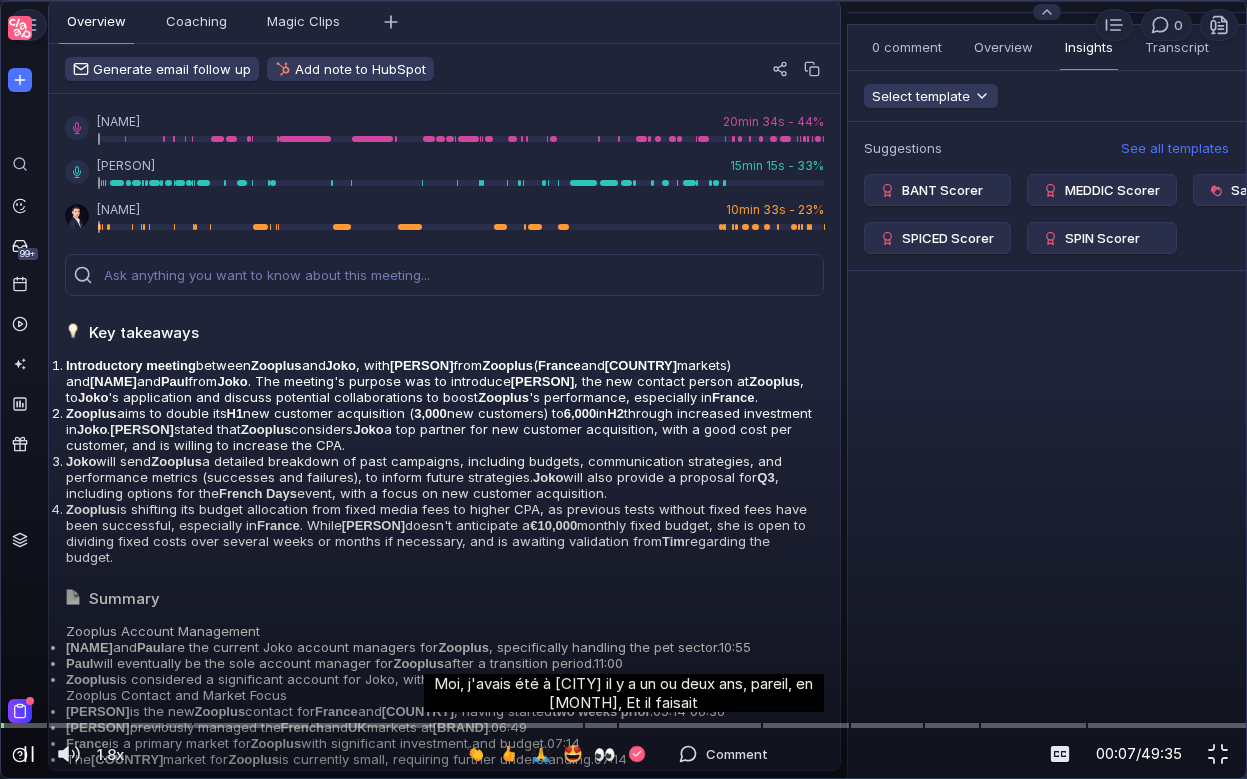 click at bounding box center [29, 754] 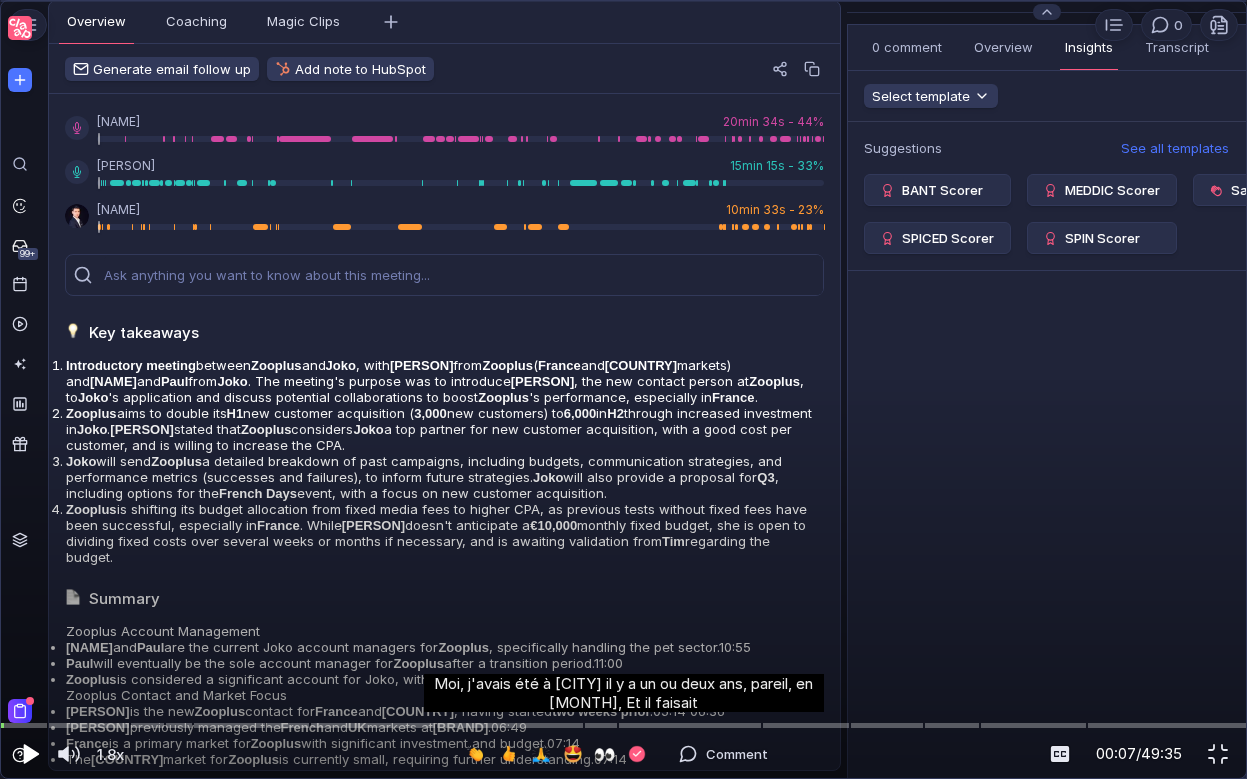 click at bounding box center (31, 754) 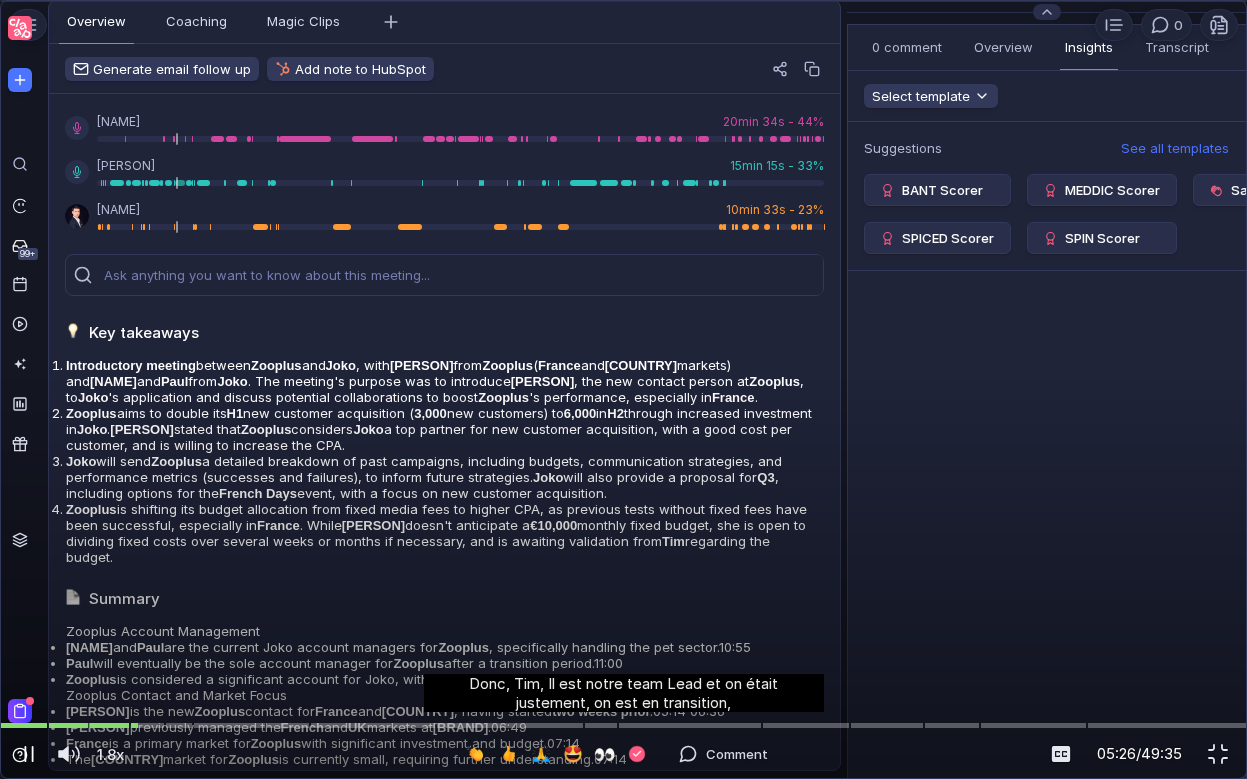 click at bounding box center (25, 754) 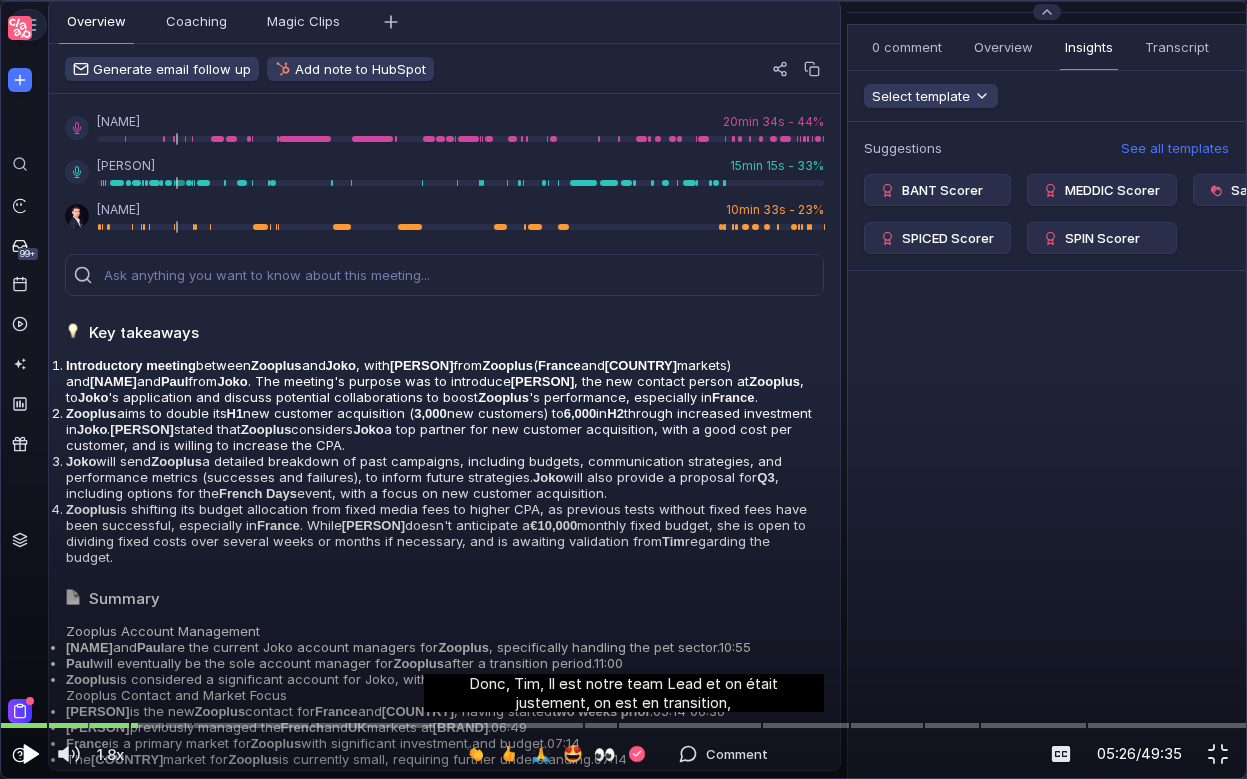 click at bounding box center (31, 754) 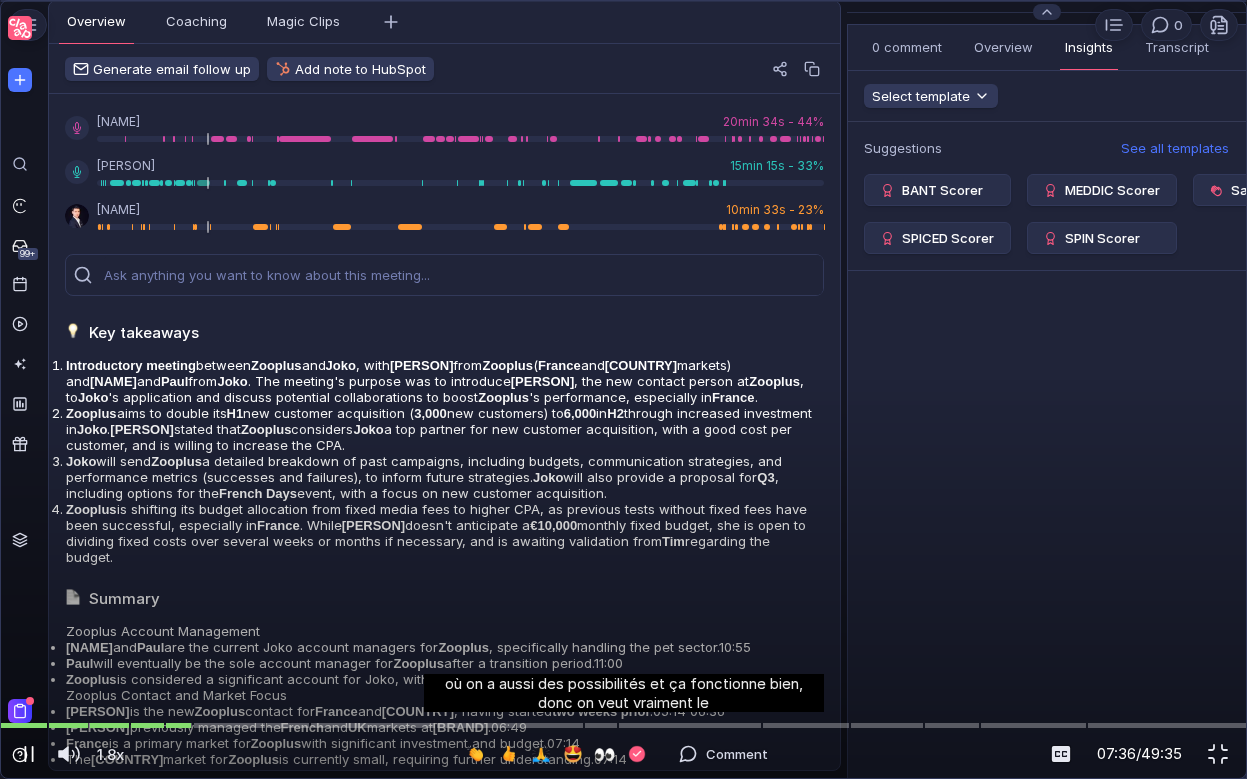 click at bounding box center [29, 754] 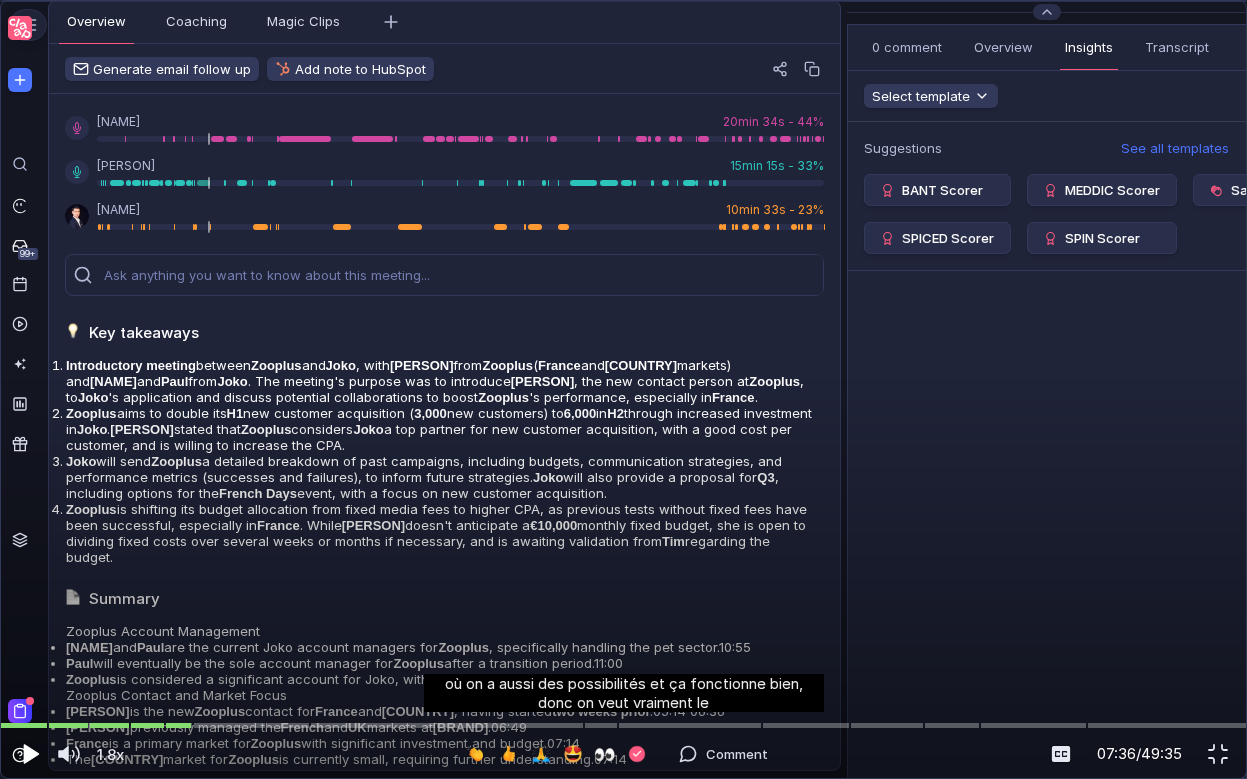 click at bounding box center [31, 754] 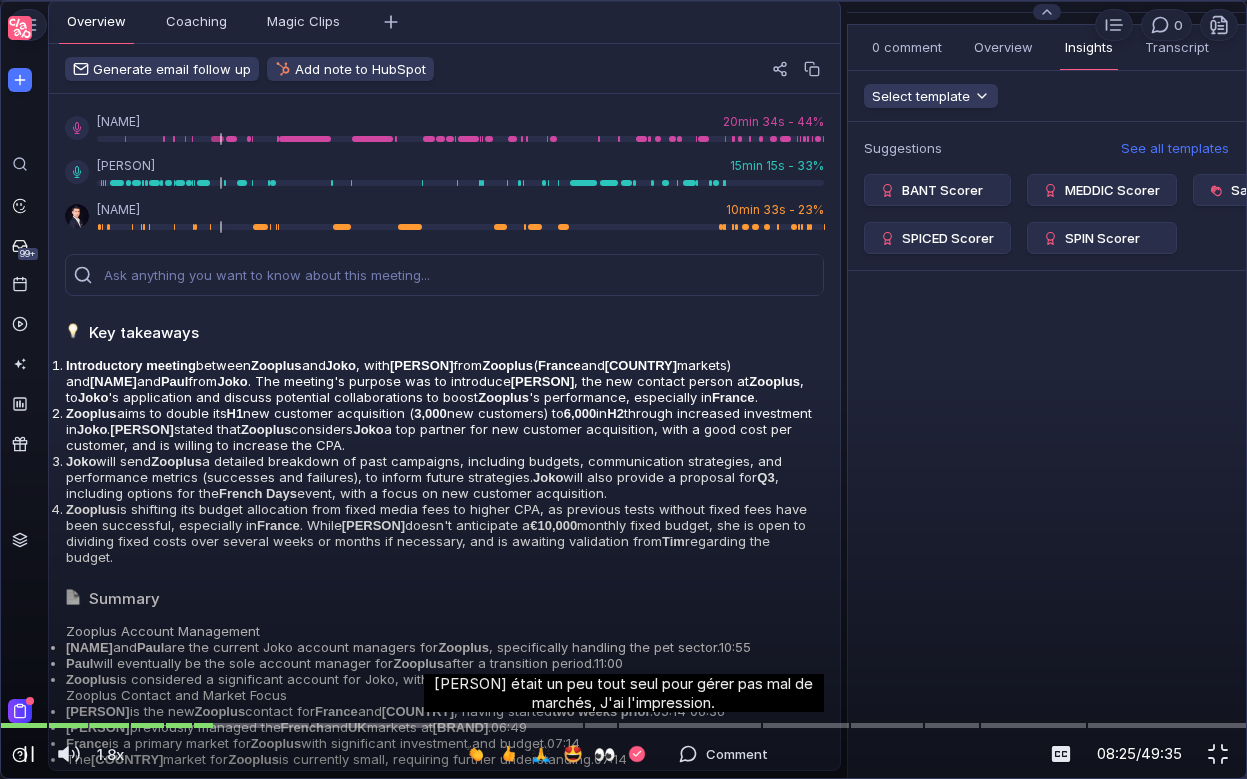 click at bounding box center (29, 754) 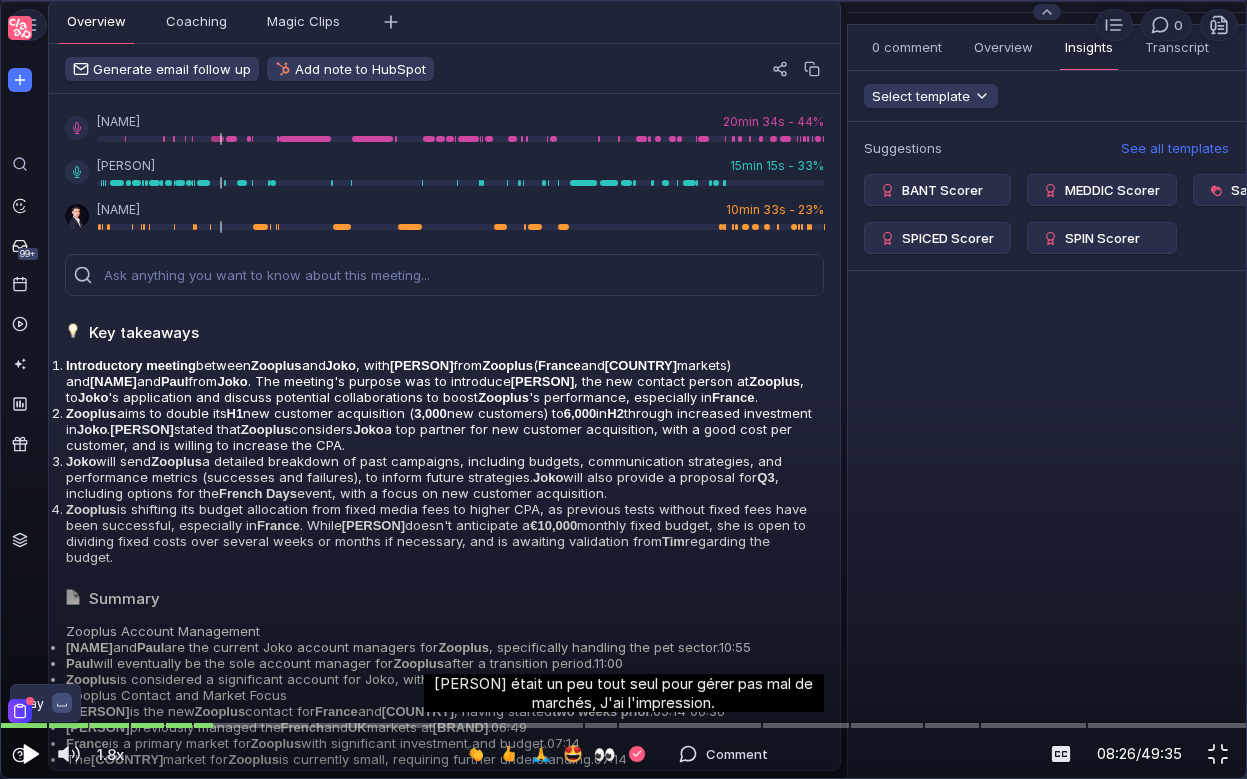 click at bounding box center [29, 754] 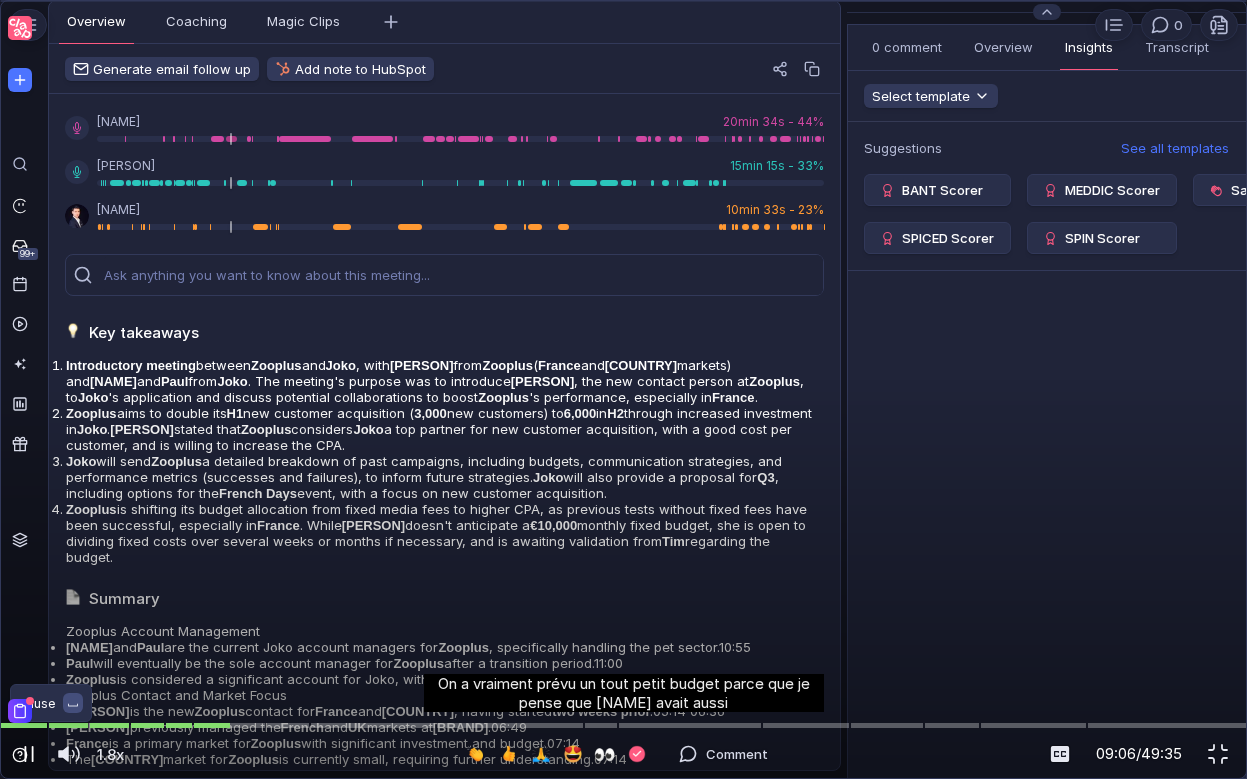 click at bounding box center [29, 754] 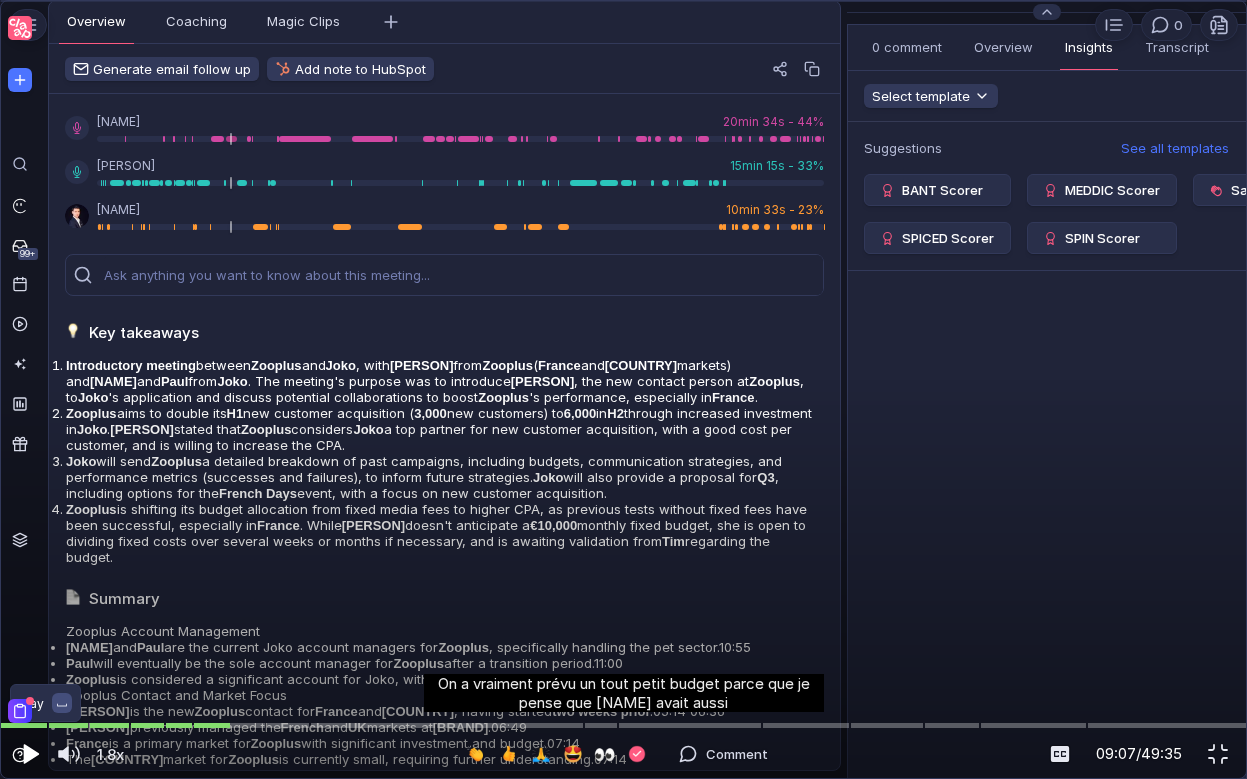 click at bounding box center (31, 754) 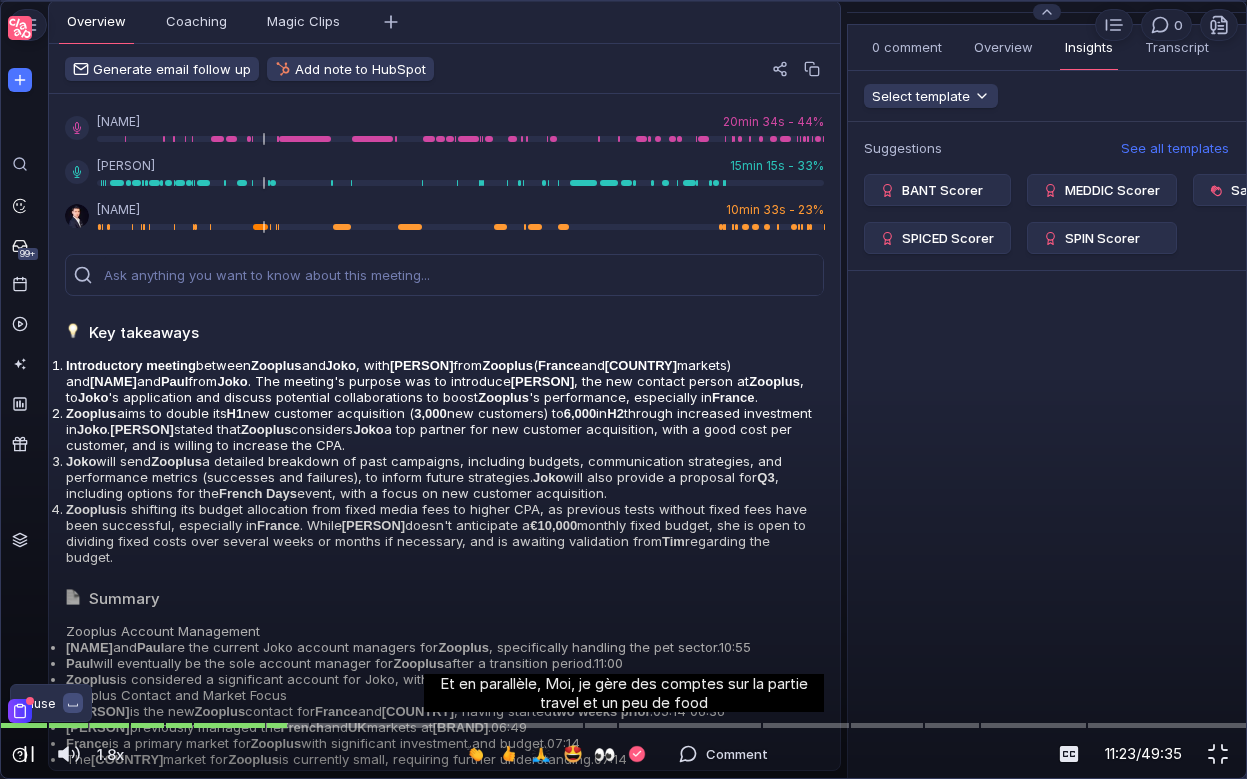 click at bounding box center (29, 754) 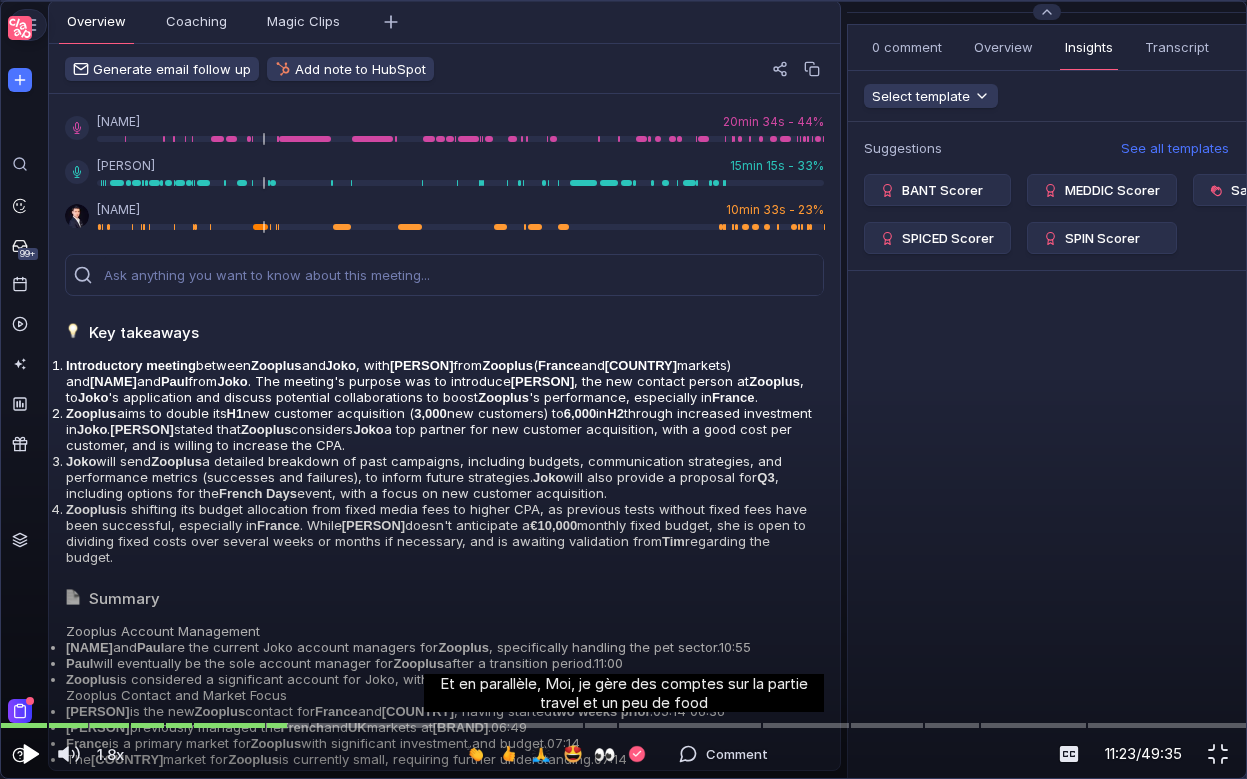 click at bounding box center [31, 754] 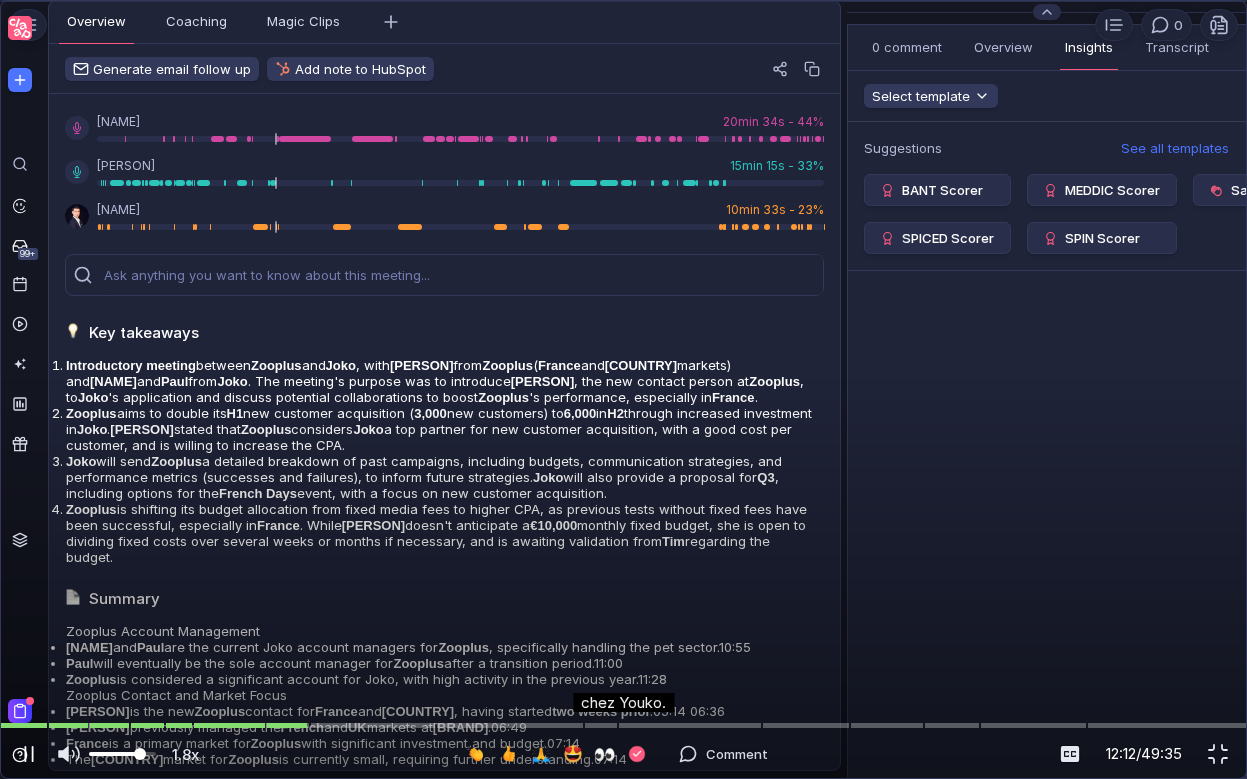 click at bounding box center (29, 754) 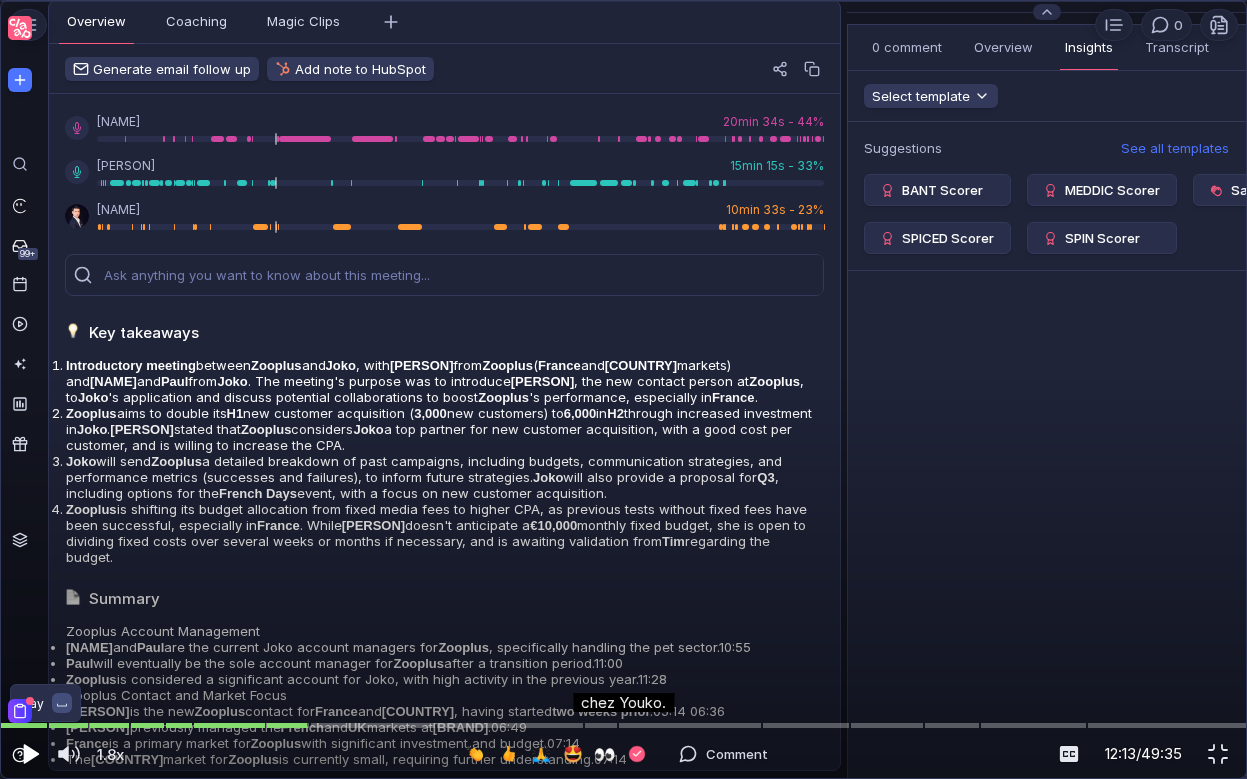 click at bounding box center (29, 754) 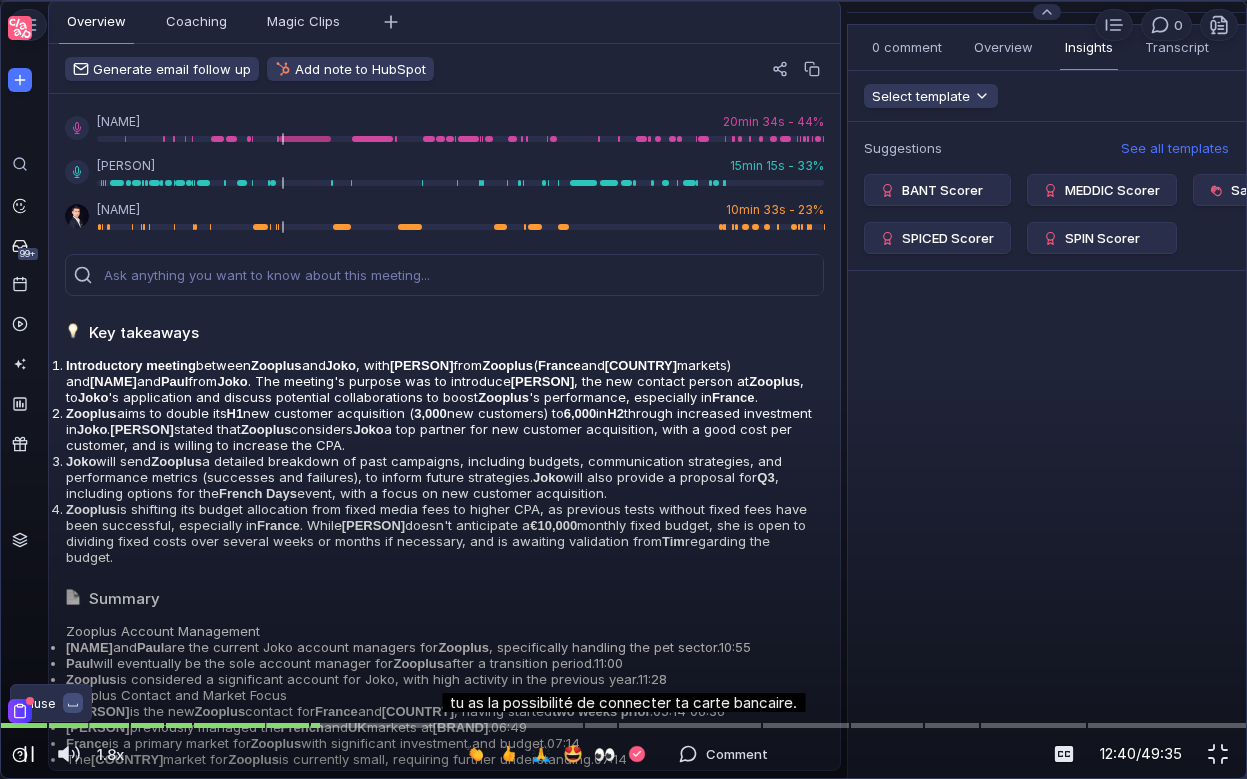 click at bounding box center [29, 754] 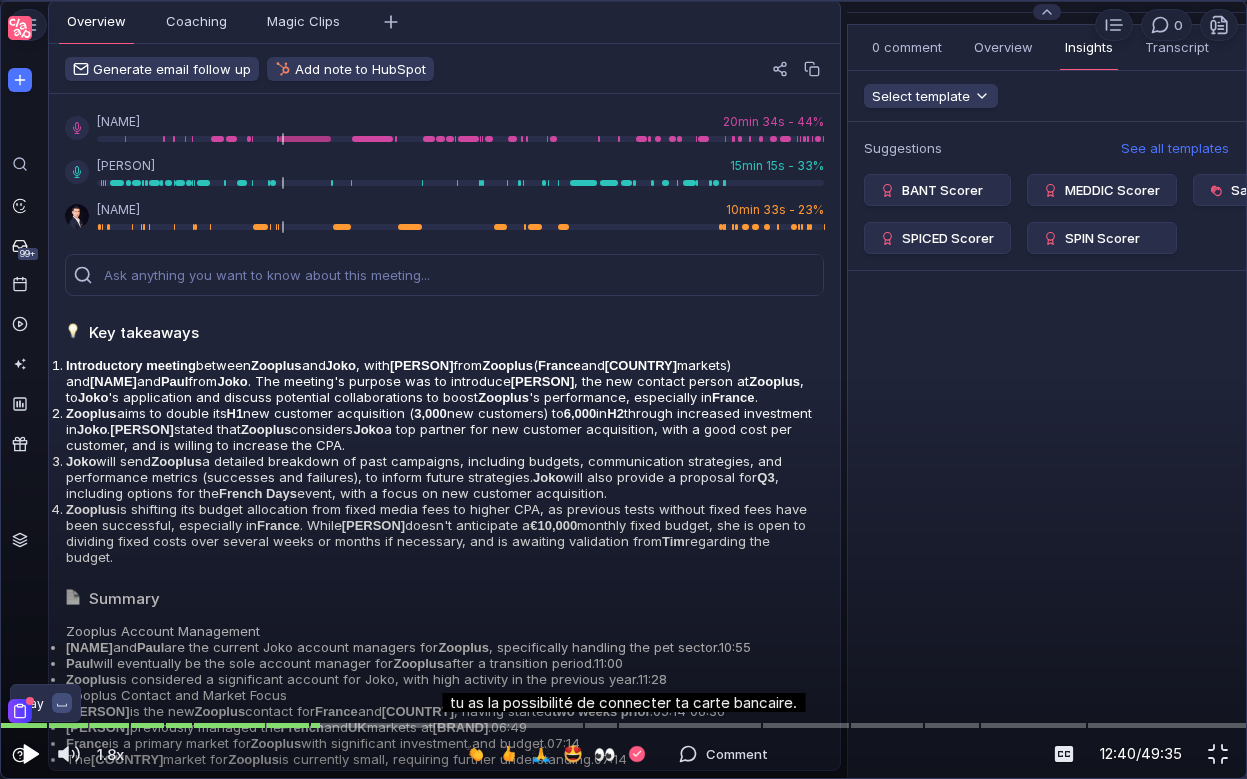 click at bounding box center (29, 754) 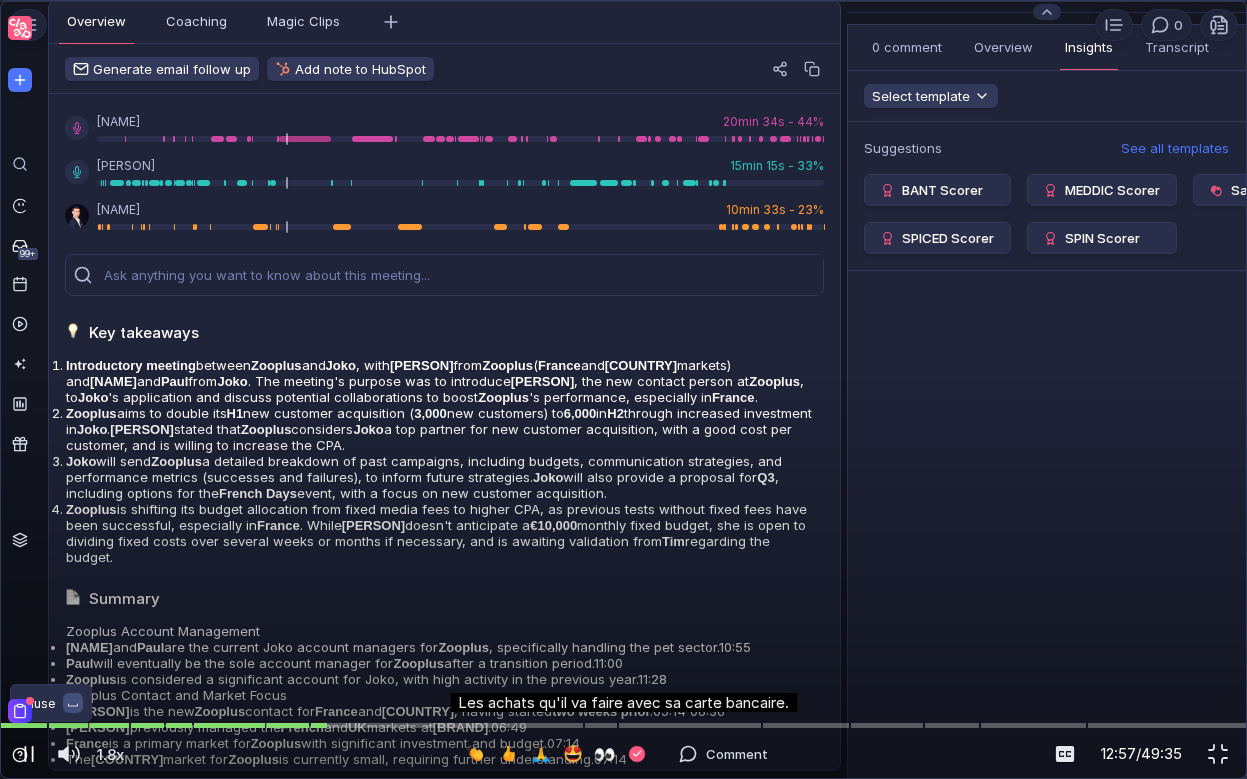 click at bounding box center (29, 754) 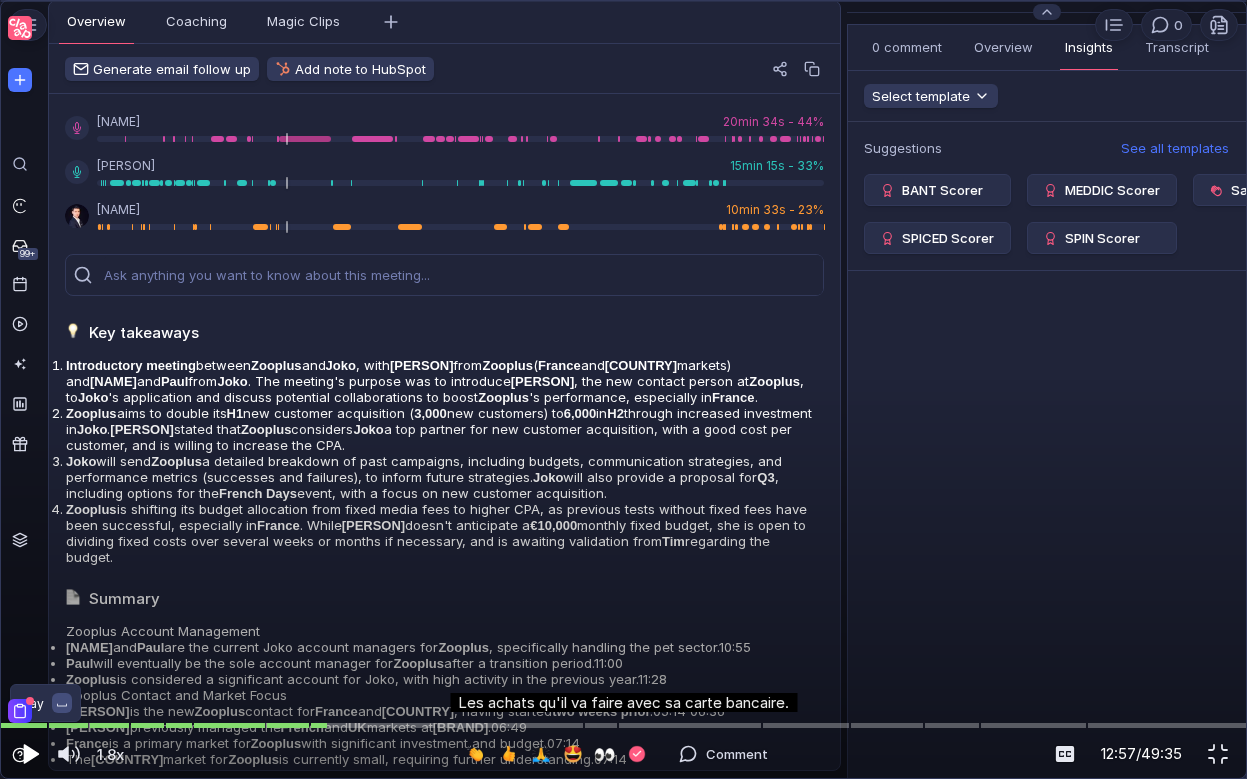 click at bounding box center (29, 754) 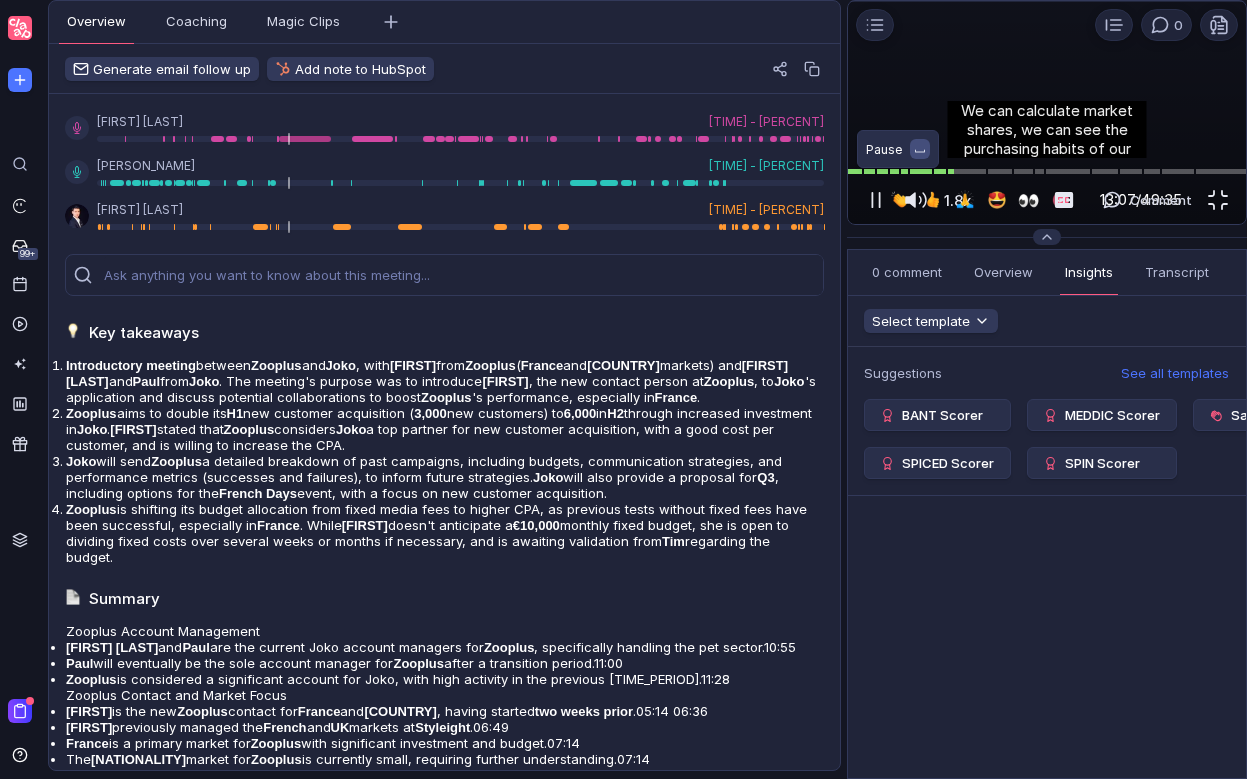 scroll, scrollTop: 0, scrollLeft: 0, axis: both 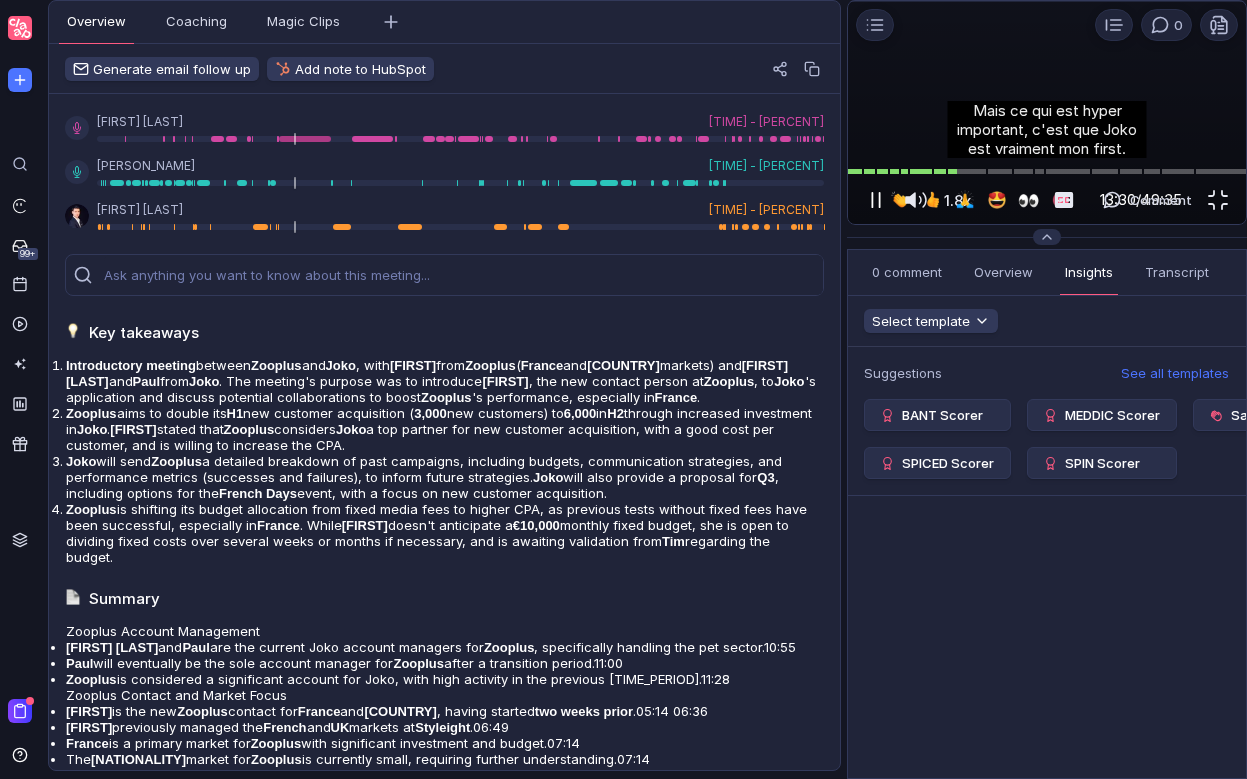 click at bounding box center [876, 200] 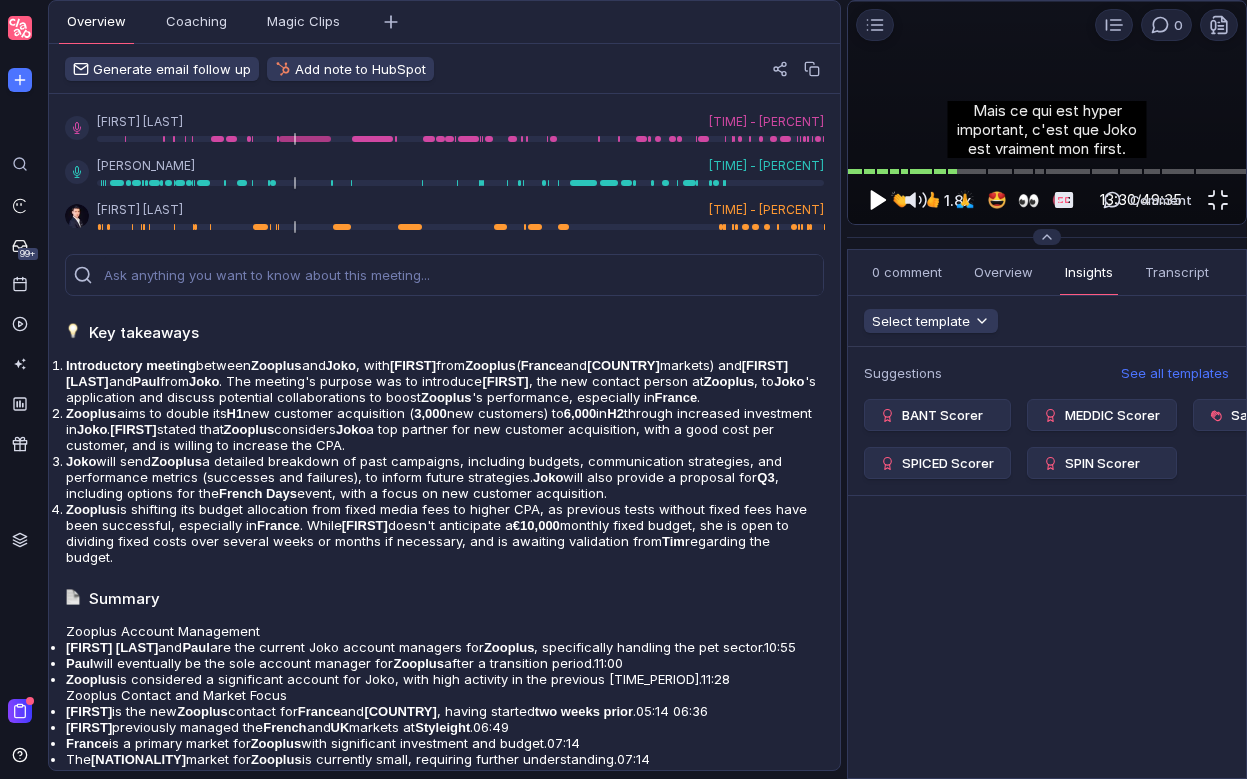 click at bounding box center [876, 200] 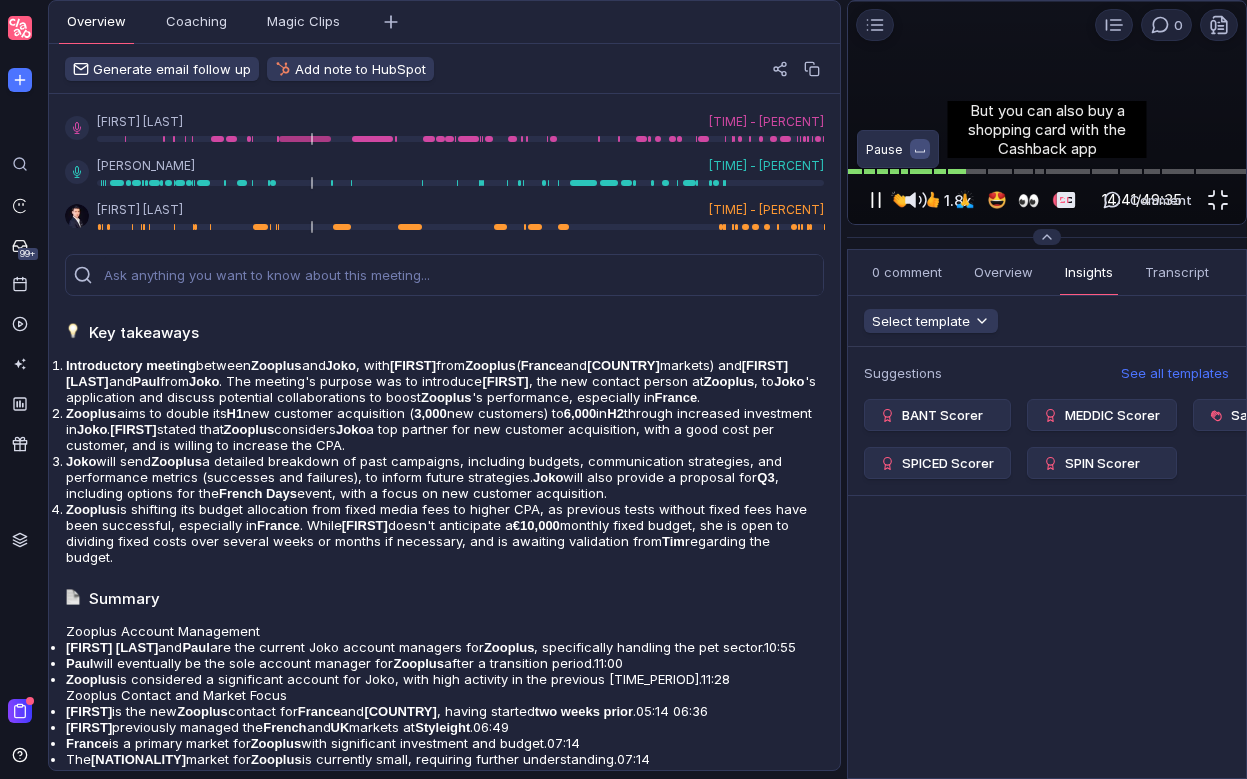 click at bounding box center (876, 200) 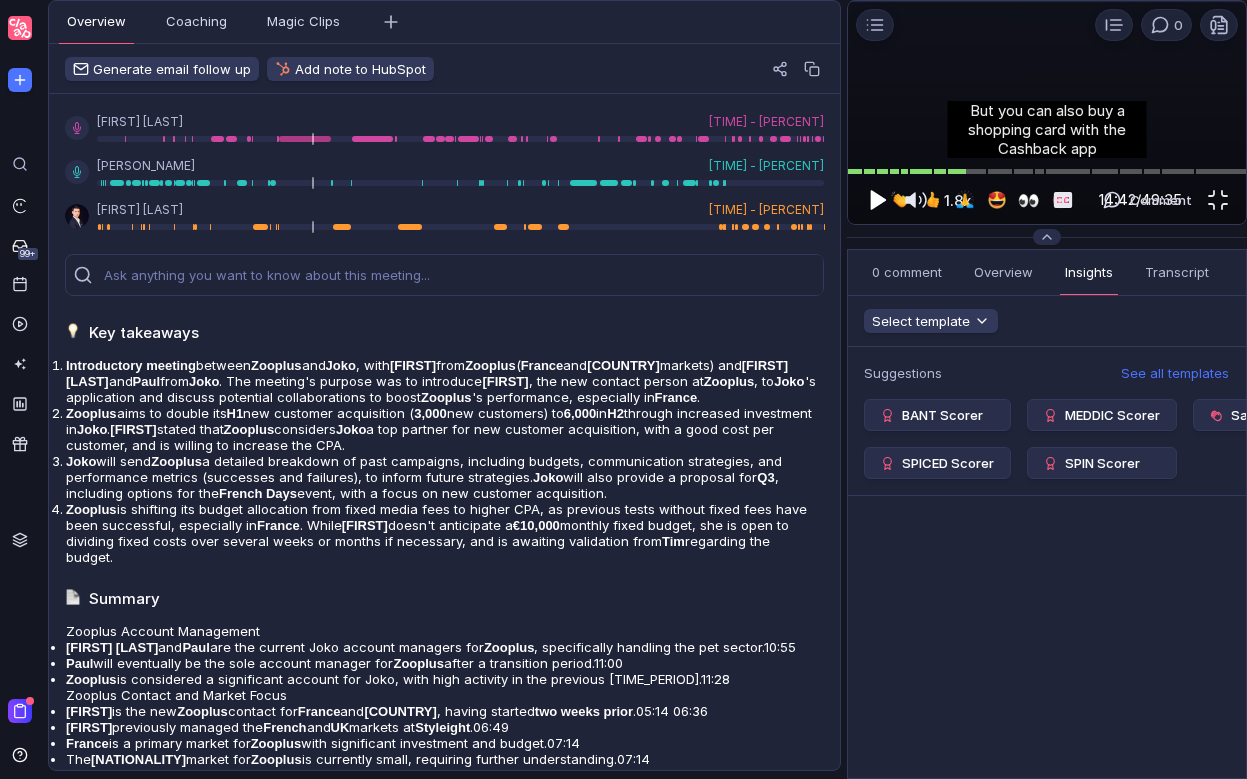 click at bounding box center [878, 200] 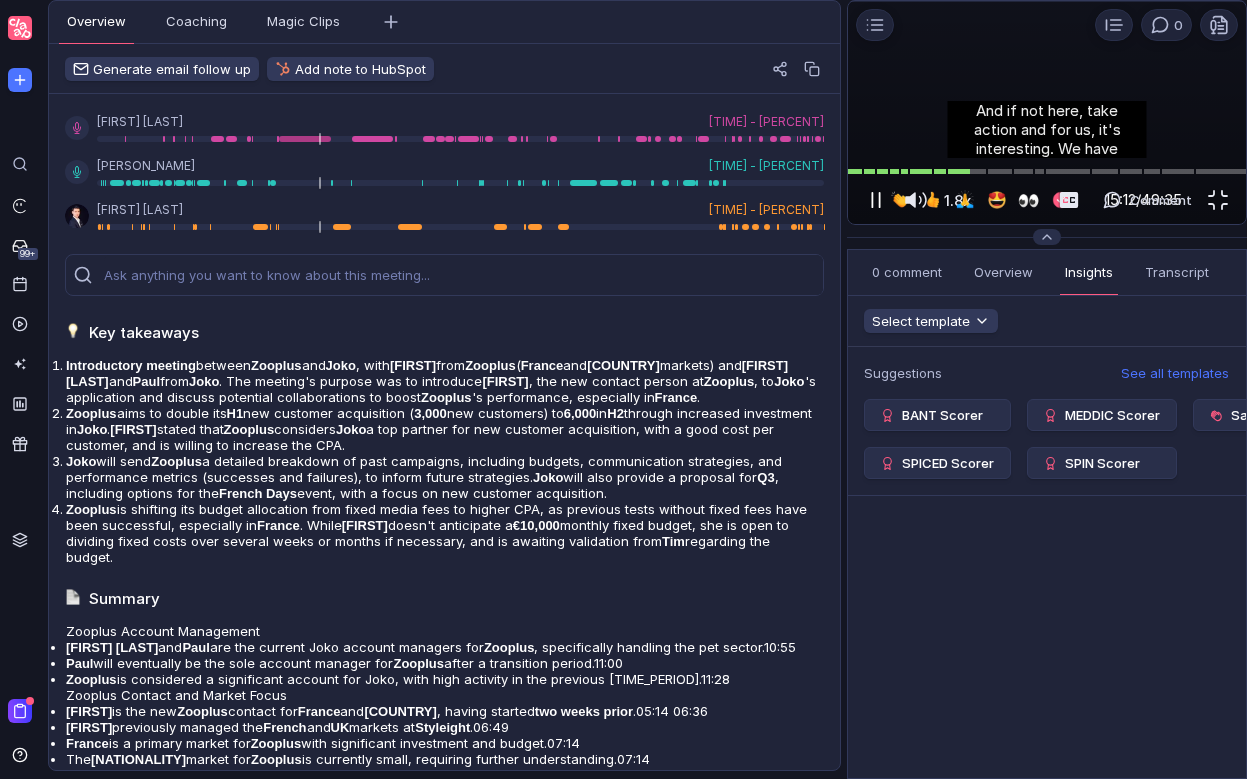 click at bounding box center (872, 200) 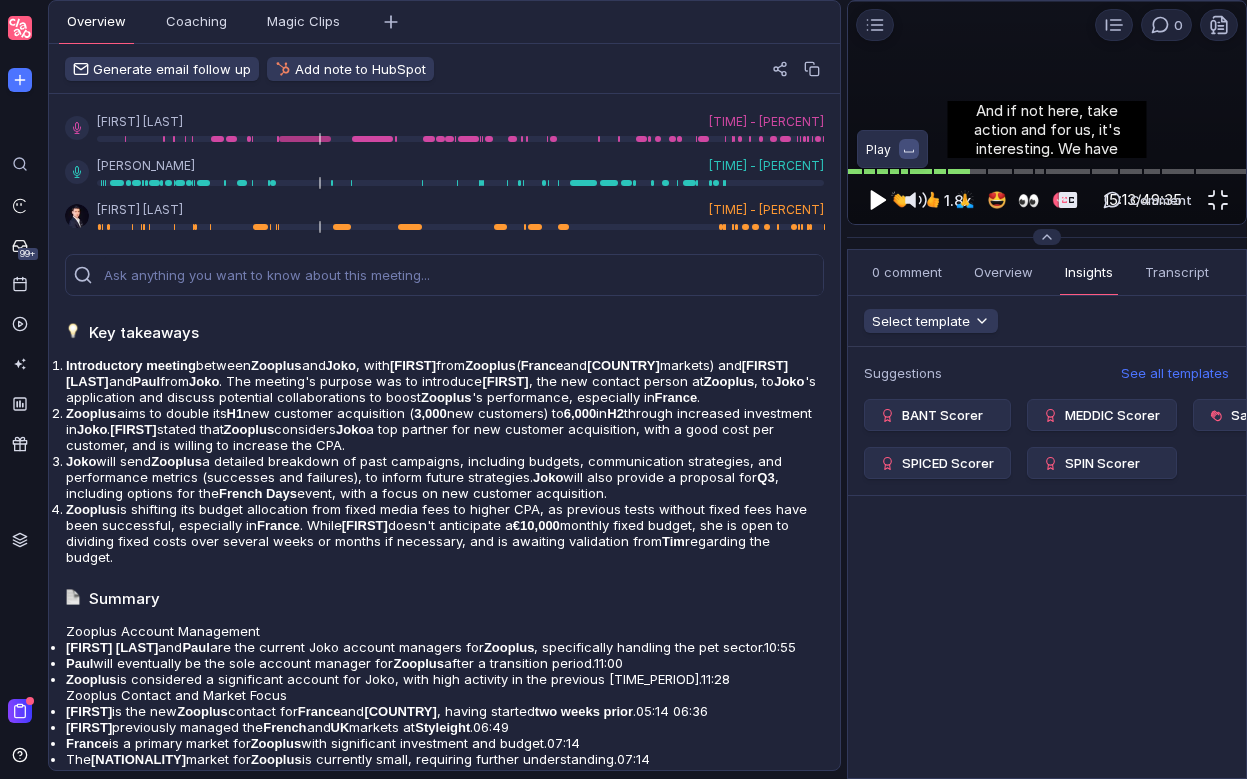 click at bounding box center (876, 200) 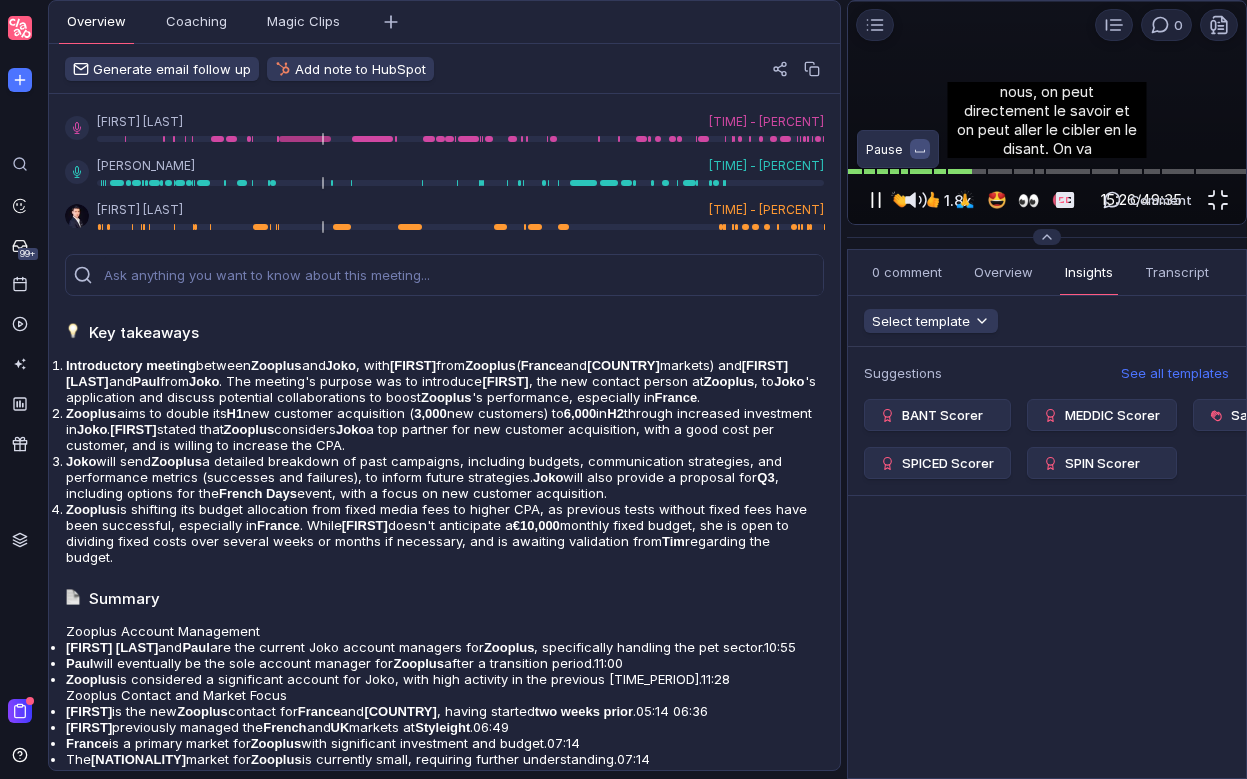 click at bounding box center [876, 200] 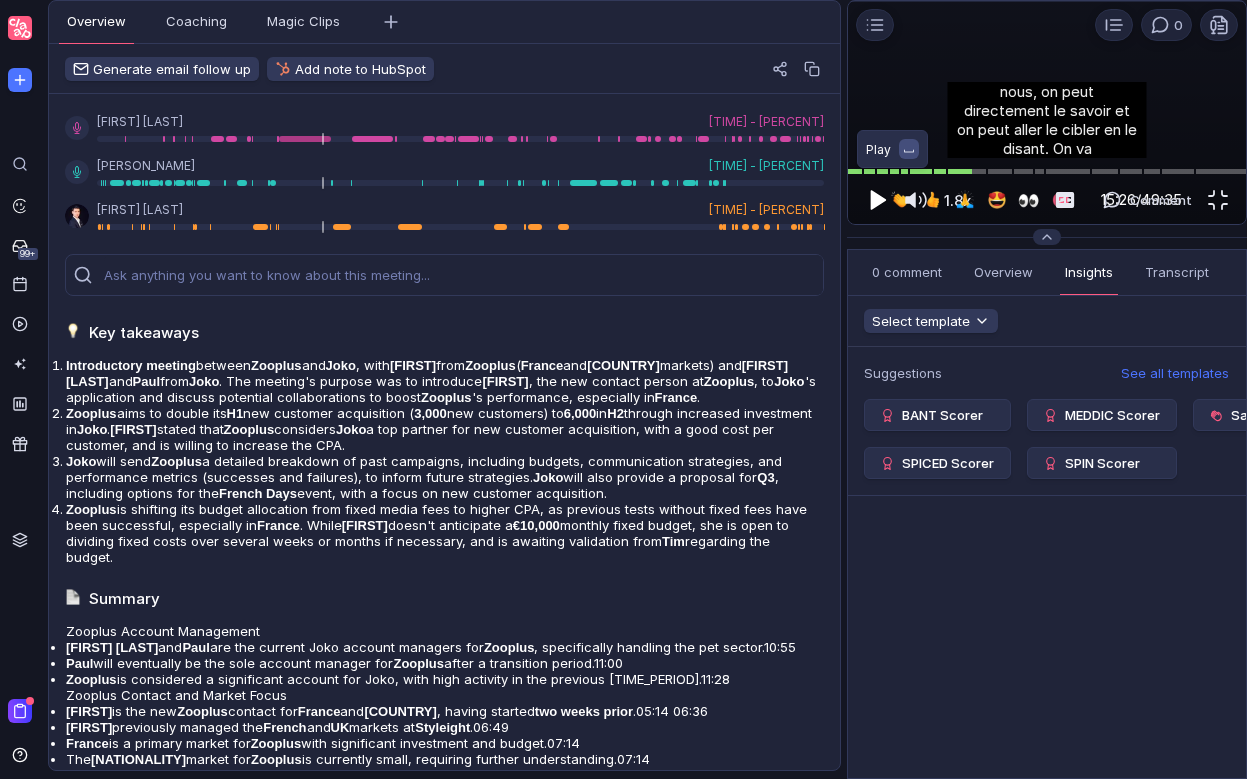 click at bounding box center (876, 200) 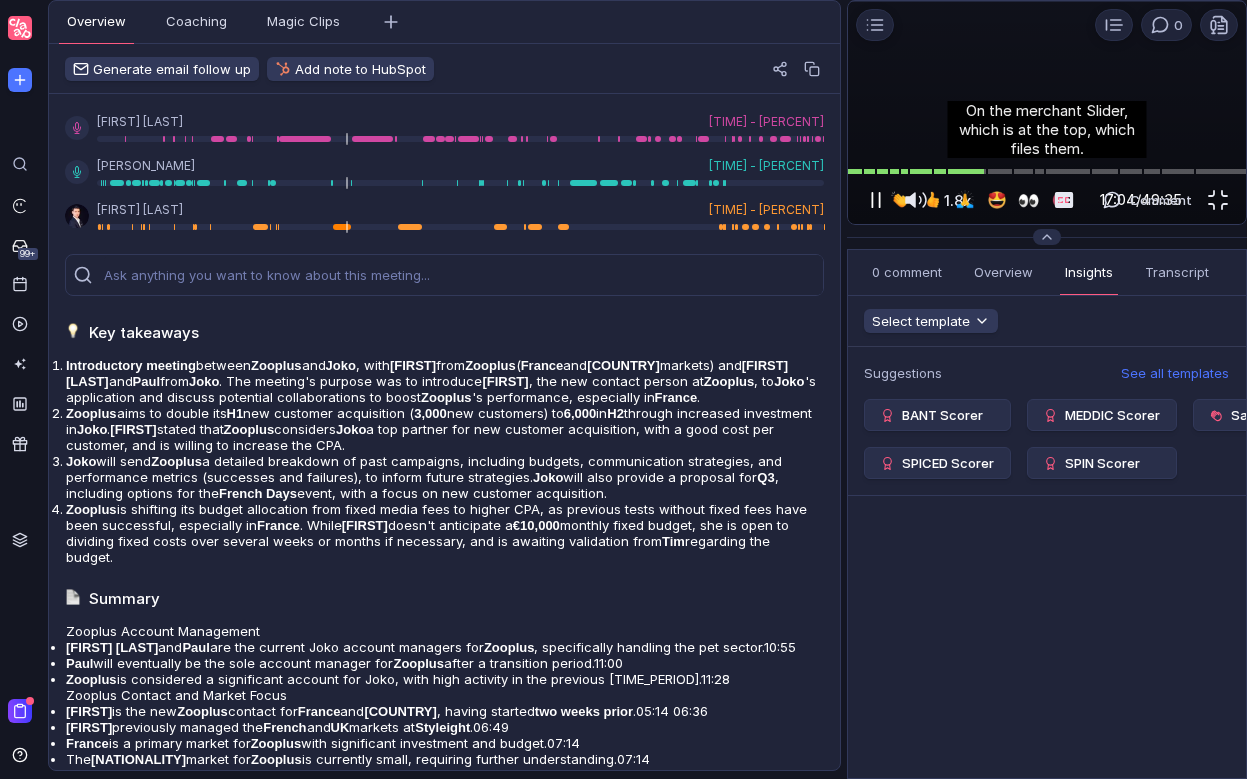 click at bounding box center (880, 200) 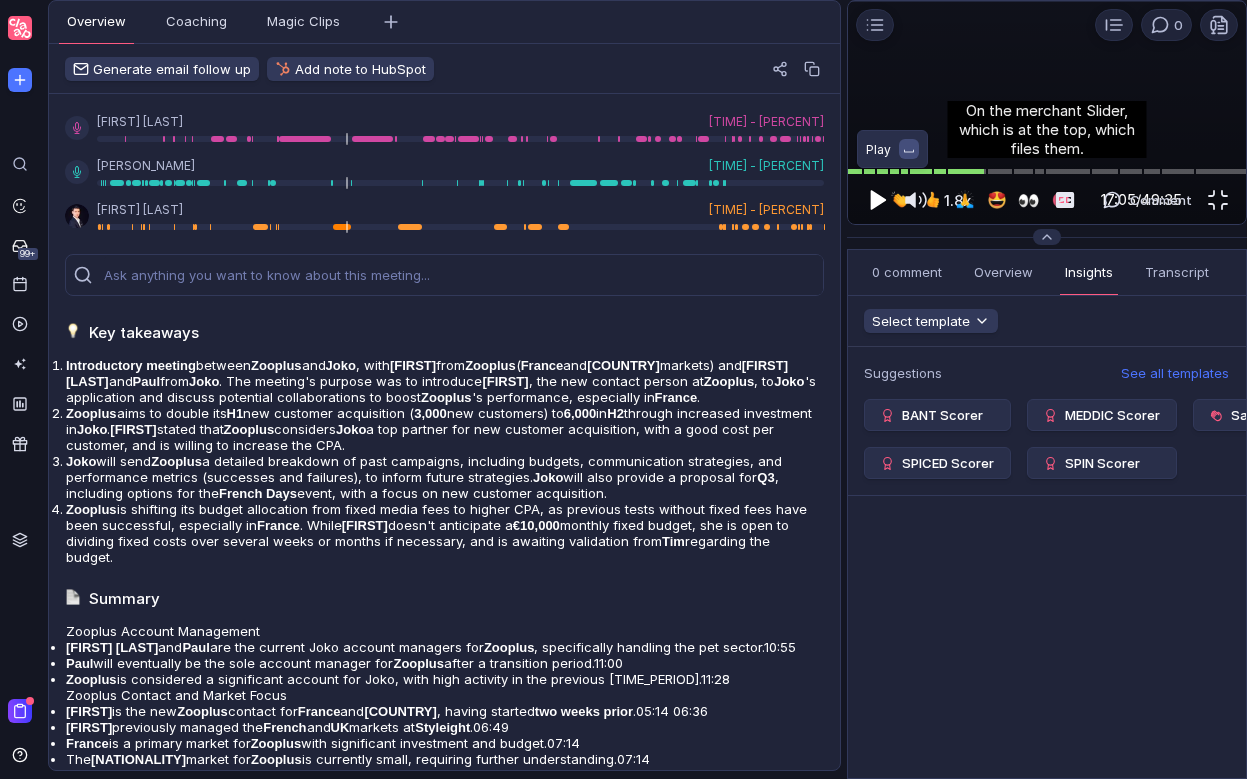 click at bounding box center [878, 200] 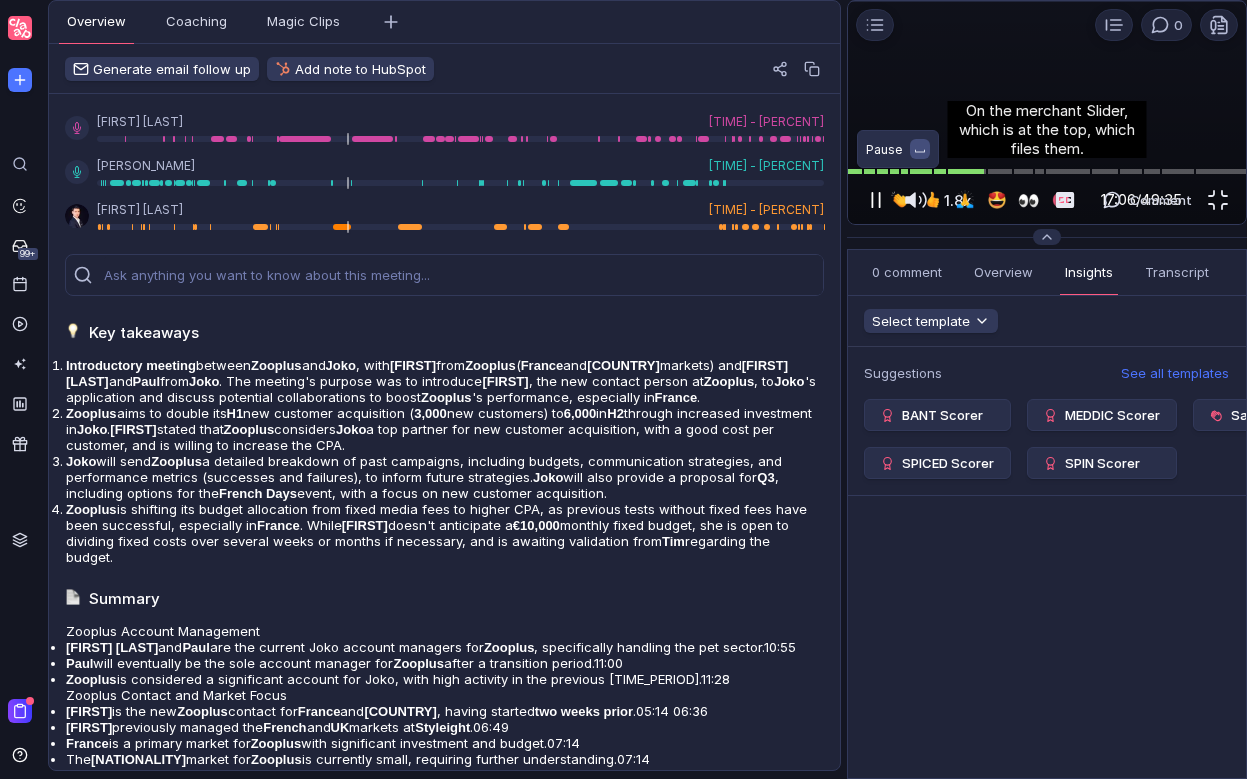 click at bounding box center [876, 200] 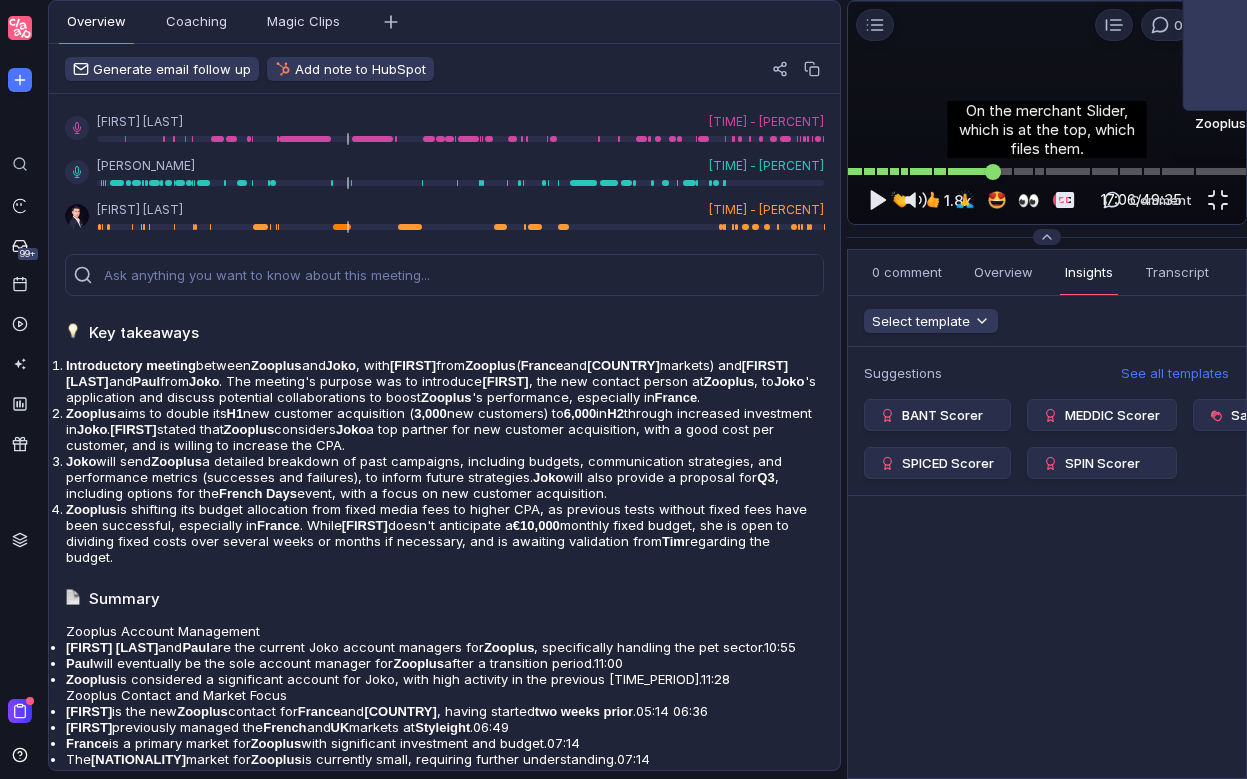 click at bounding box center (1047, 171) 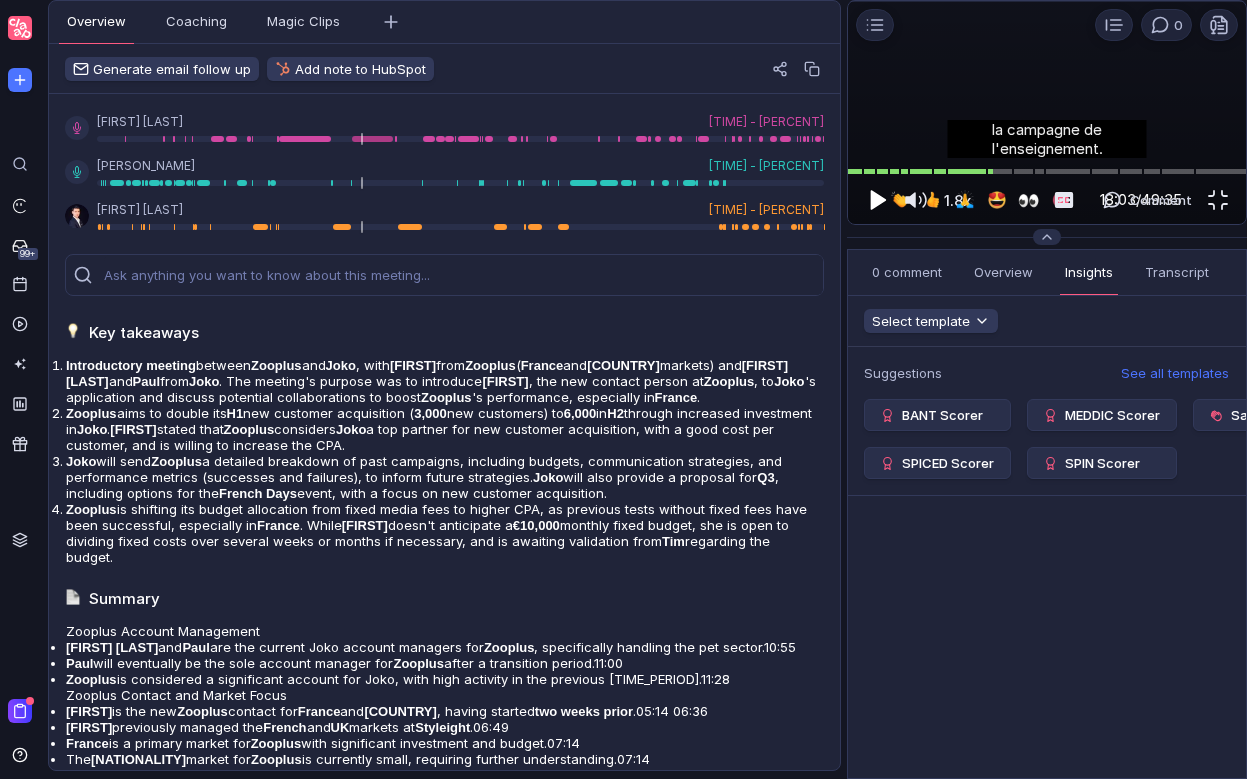 click at bounding box center (876, 200) 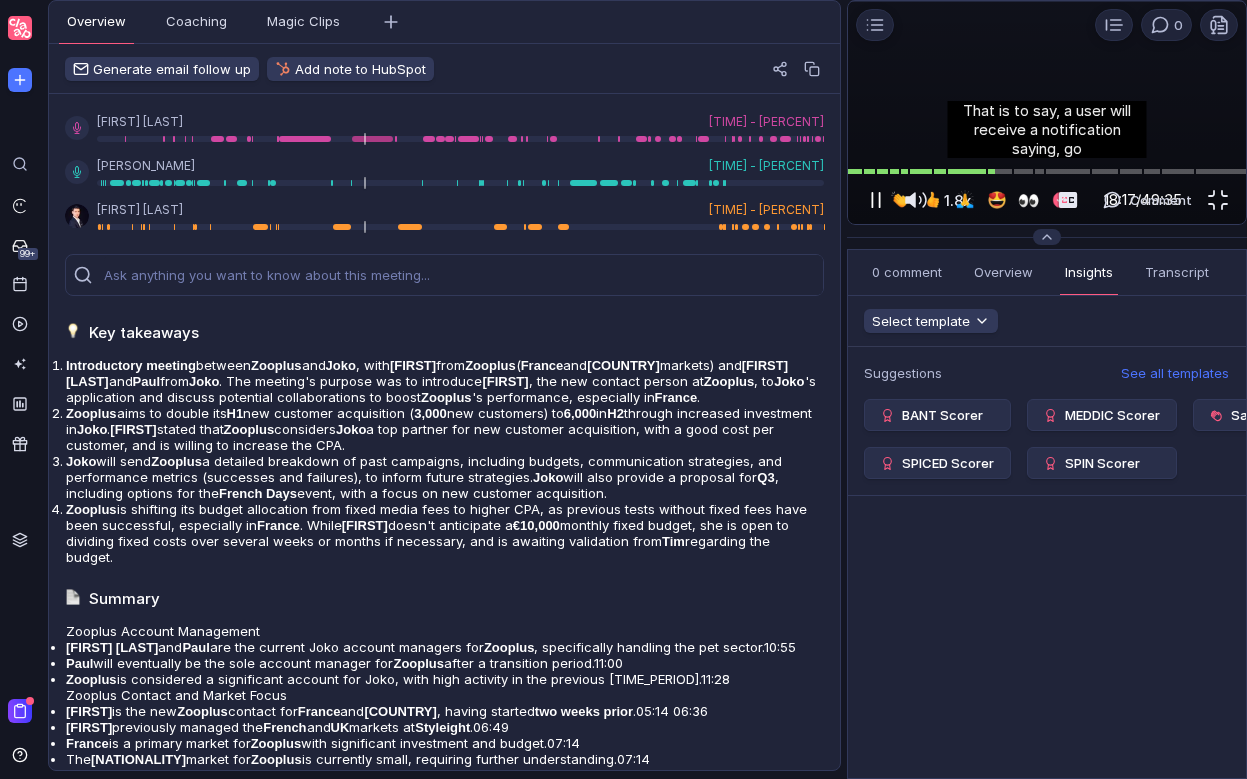 click at bounding box center [876, 200] 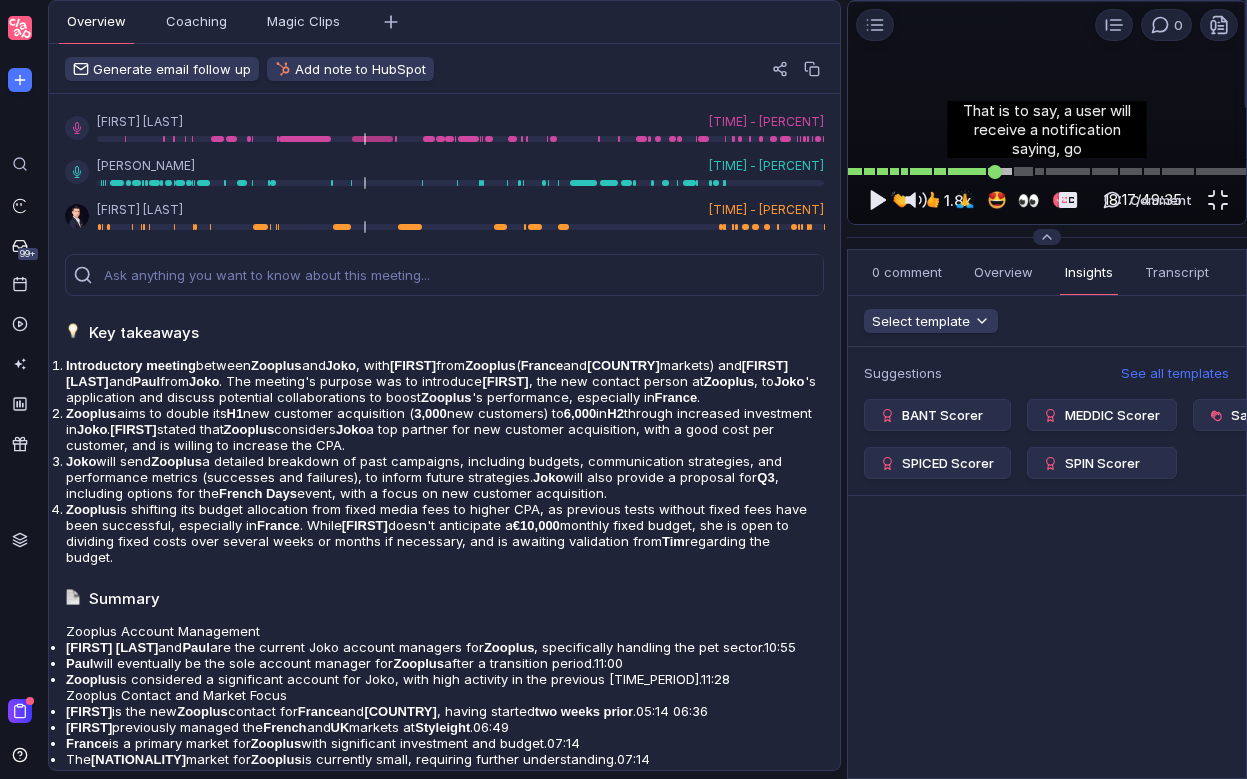 click at bounding box center [1047, 171] 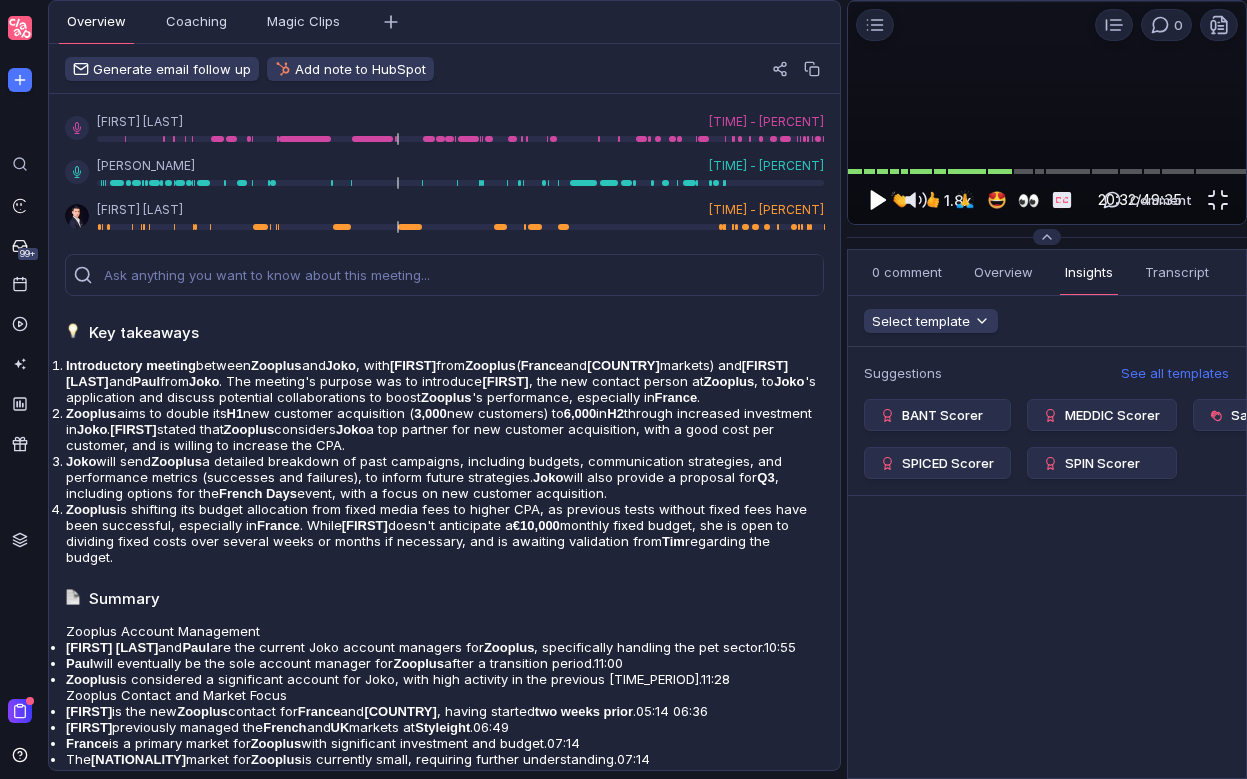 click at bounding box center [876, 200] 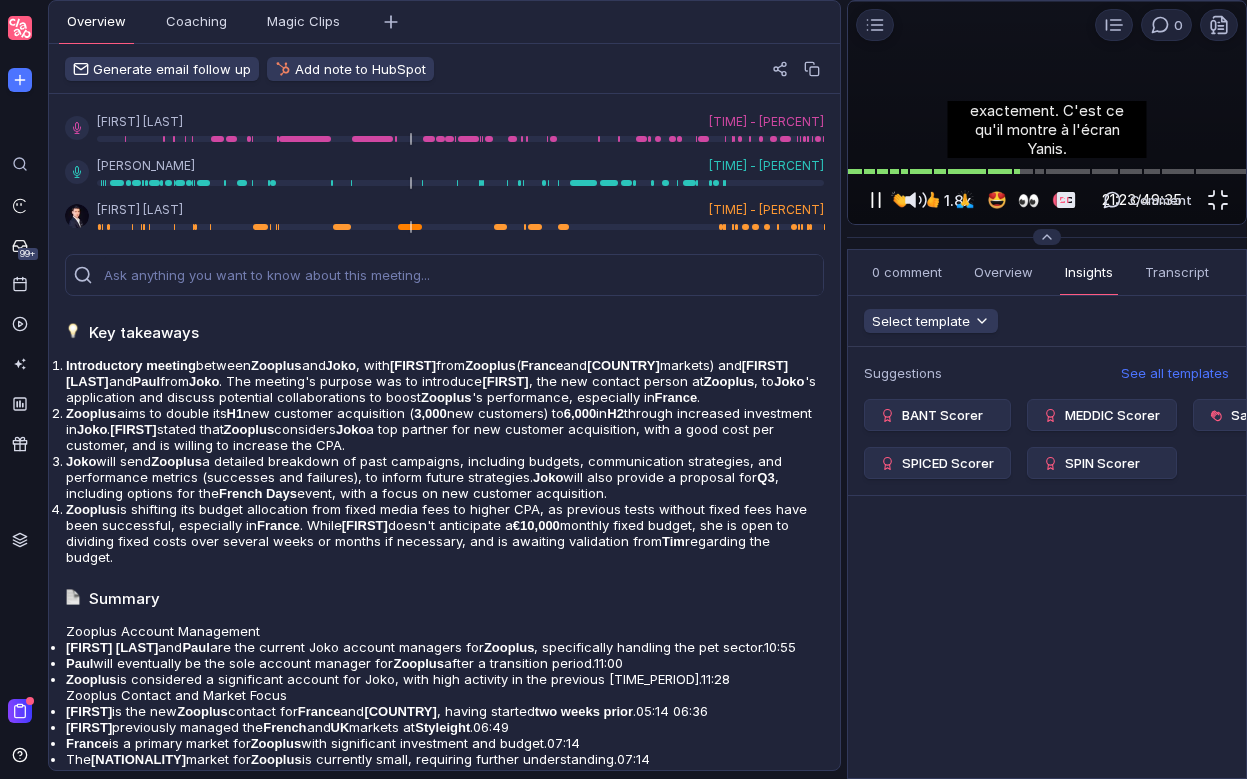click at bounding box center (876, 200) 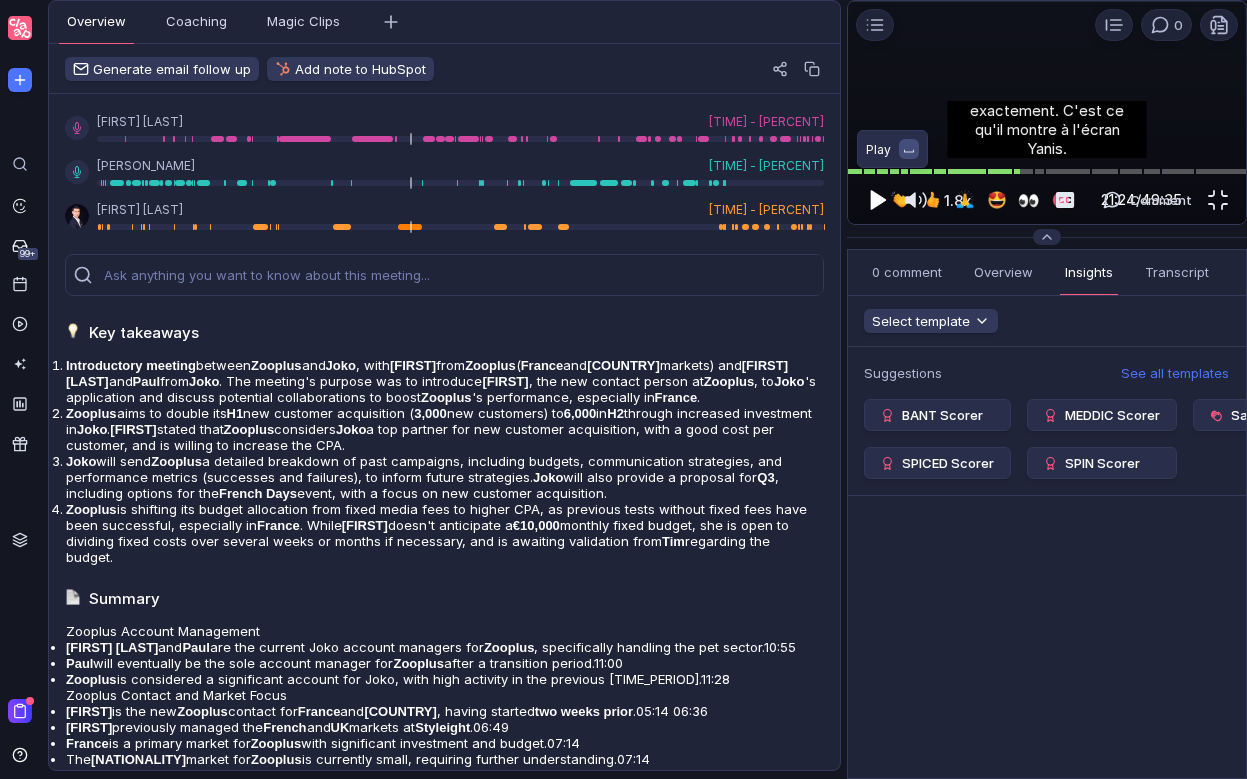 click at bounding box center [876, 200] 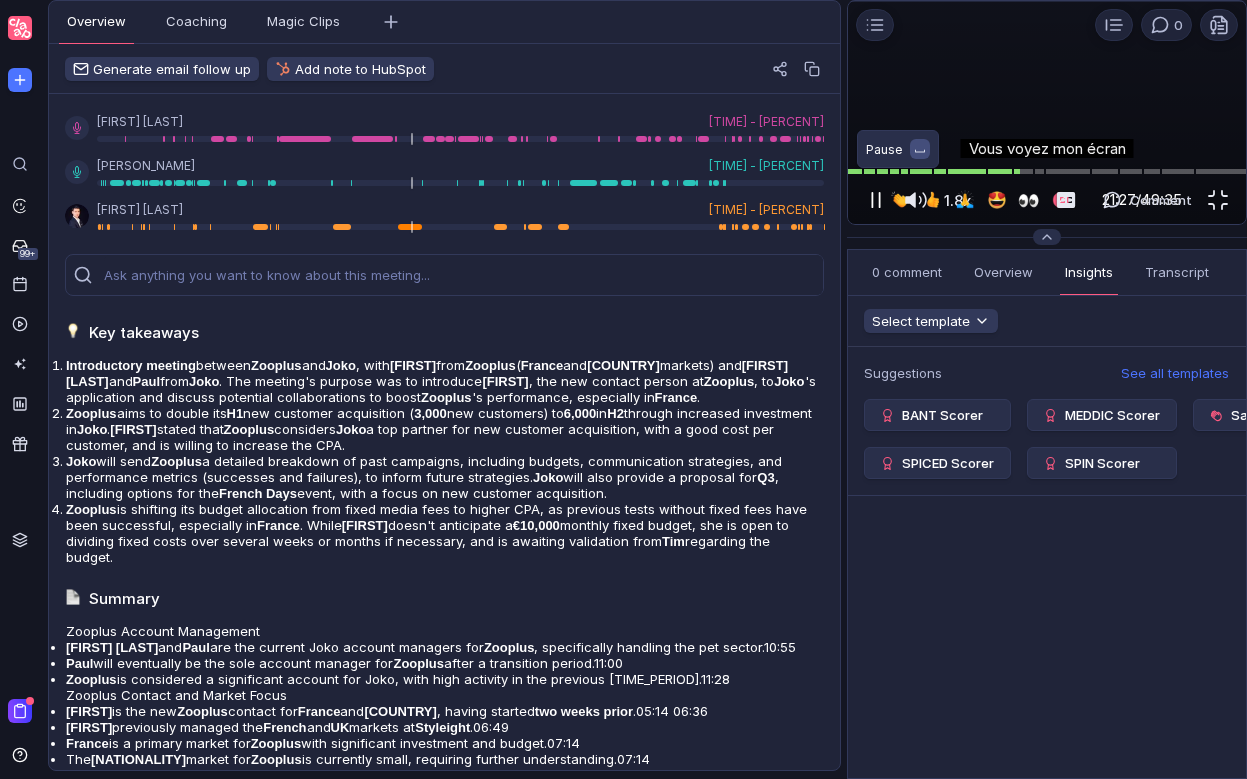 click at bounding box center [876, 200] 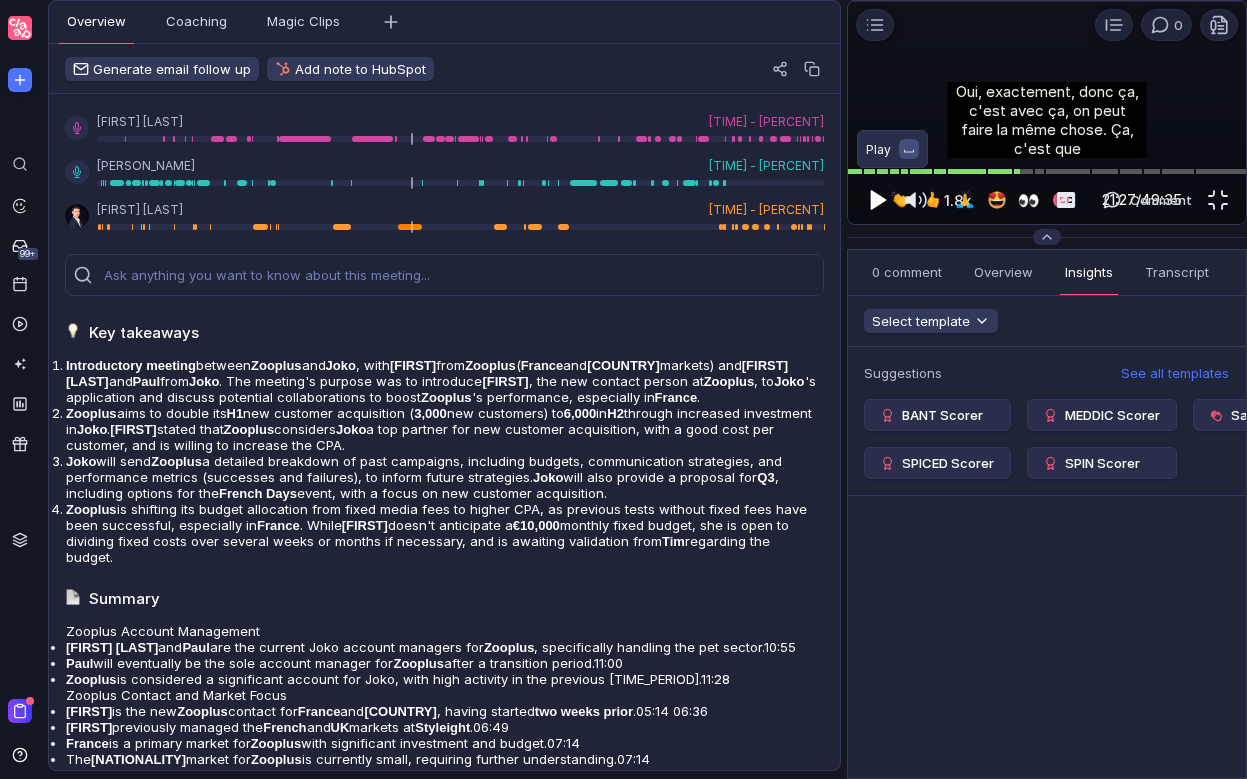 click at bounding box center [878, 200] 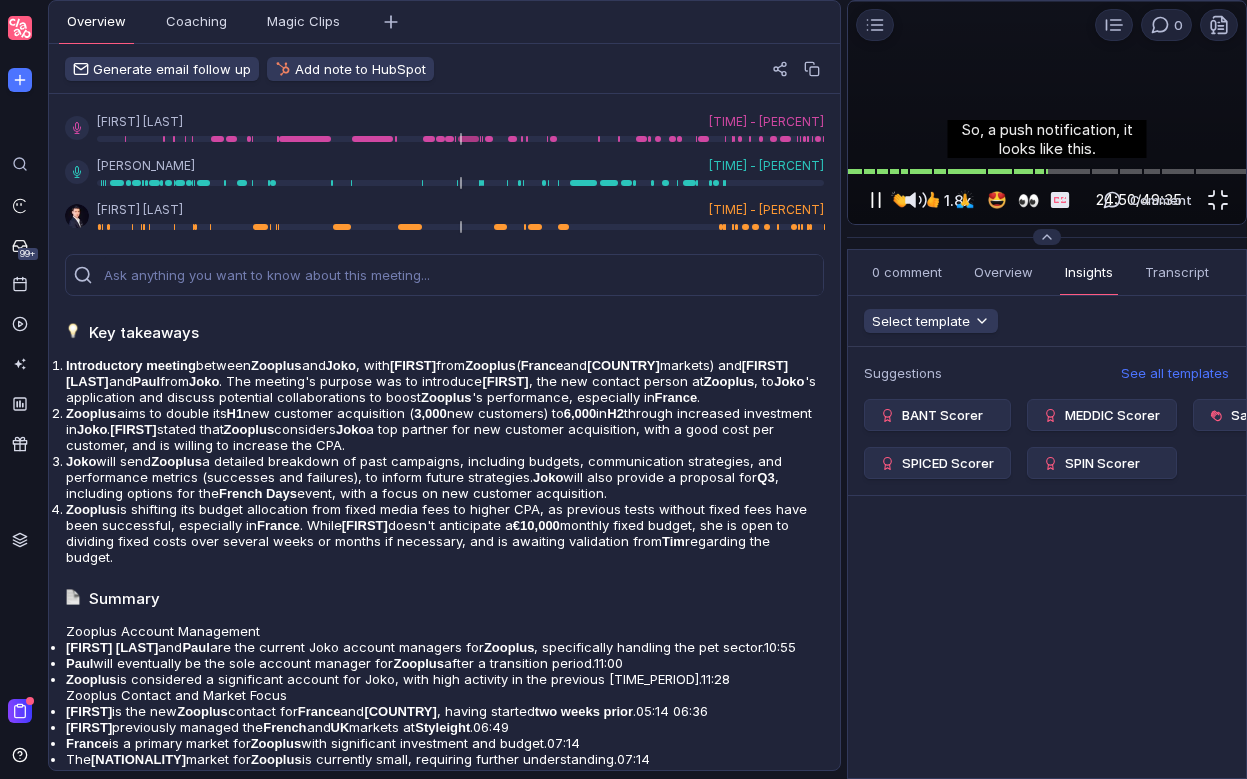 click at bounding box center [876, 200] 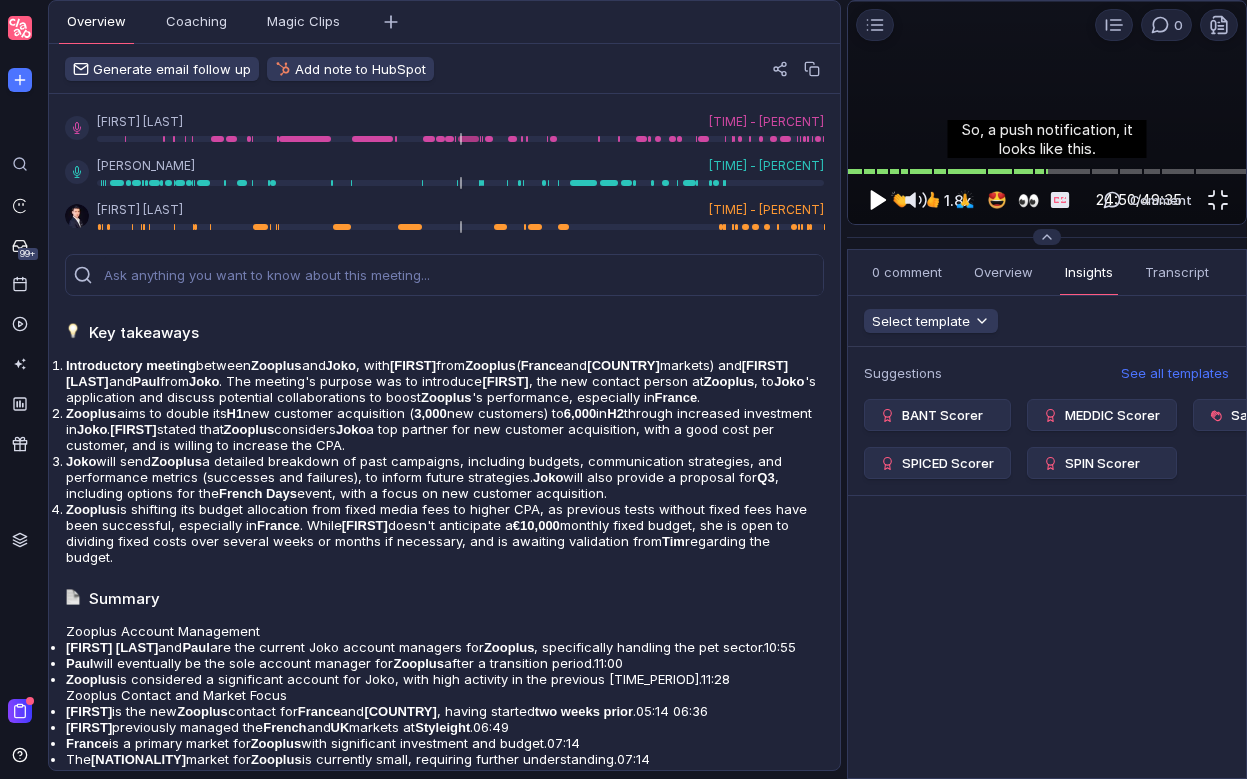click at bounding box center (878, 200) 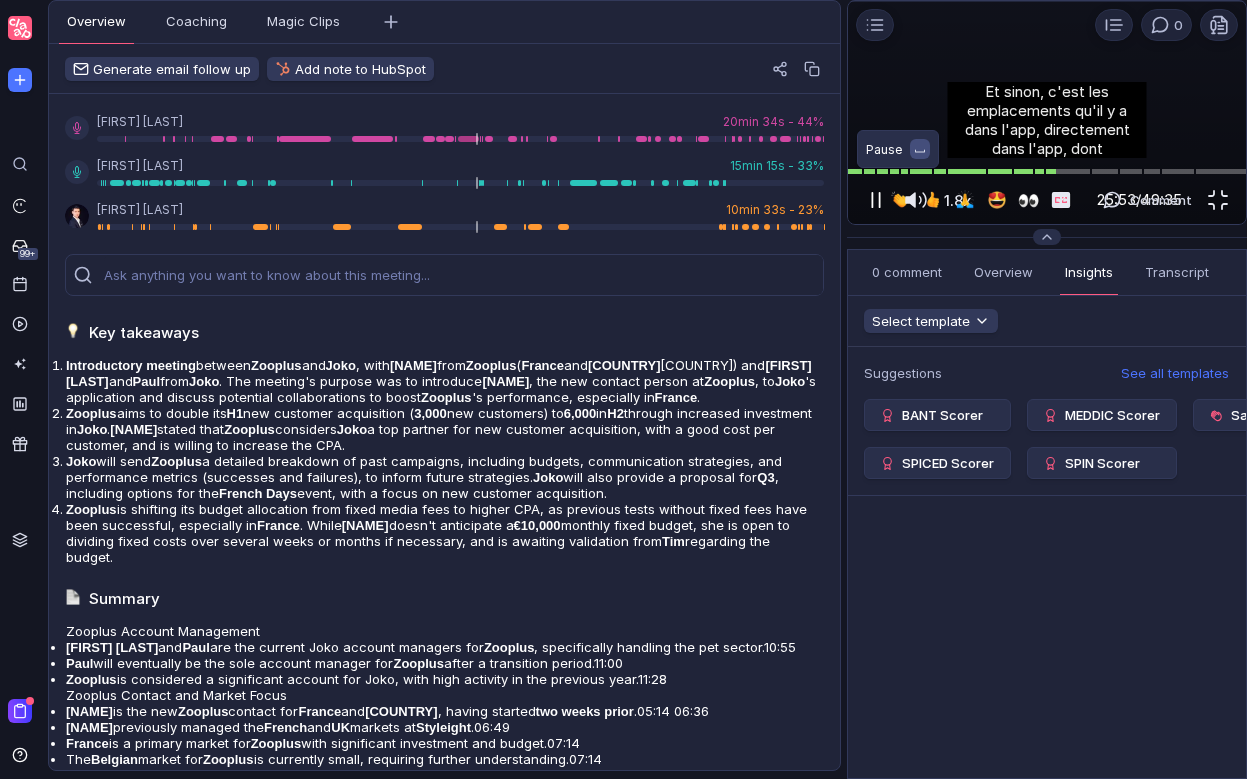 scroll, scrollTop: 0, scrollLeft: 0, axis: both 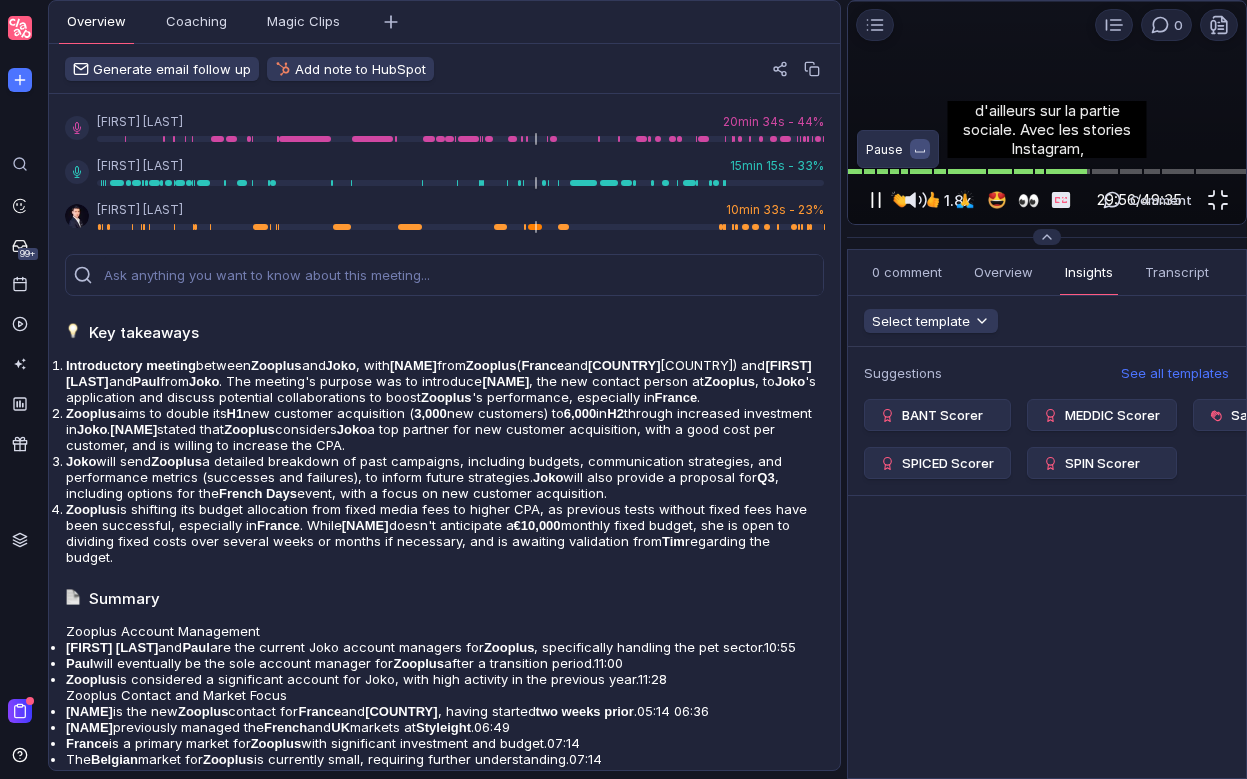 click at bounding box center (876, 200) 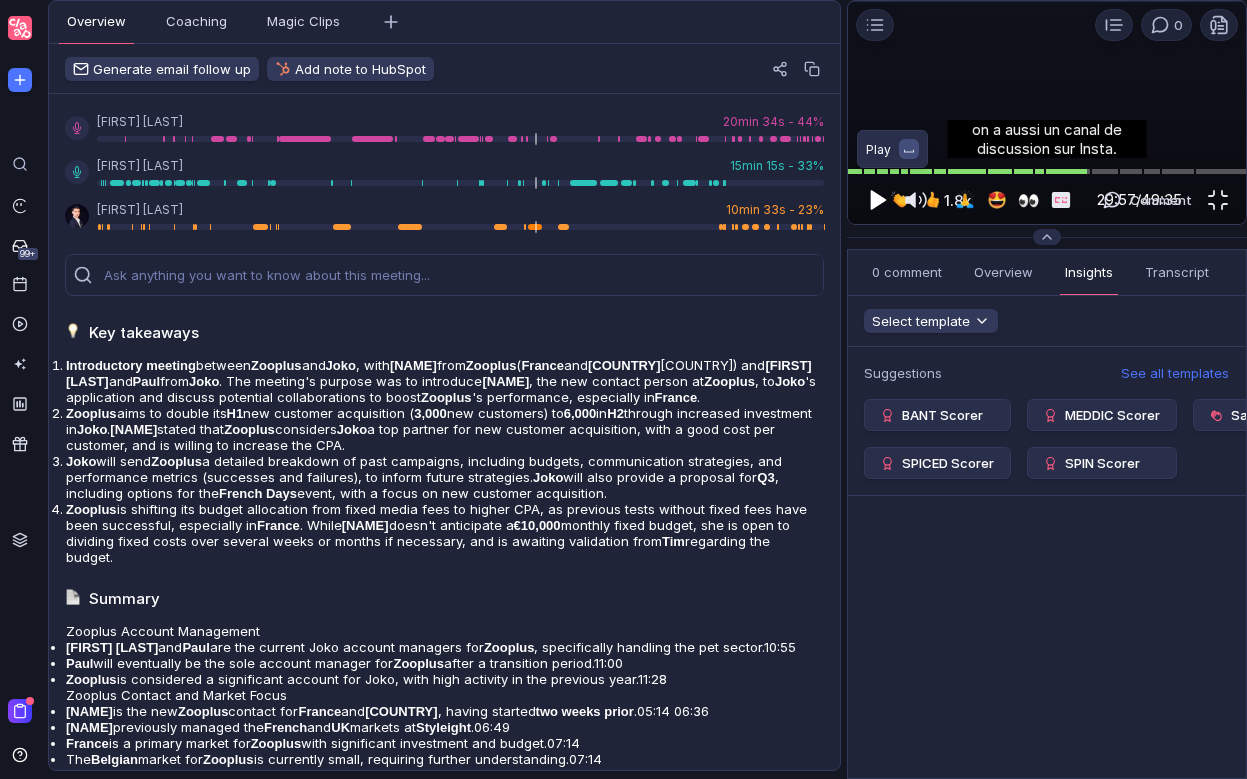 click at bounding box center (878, 200) 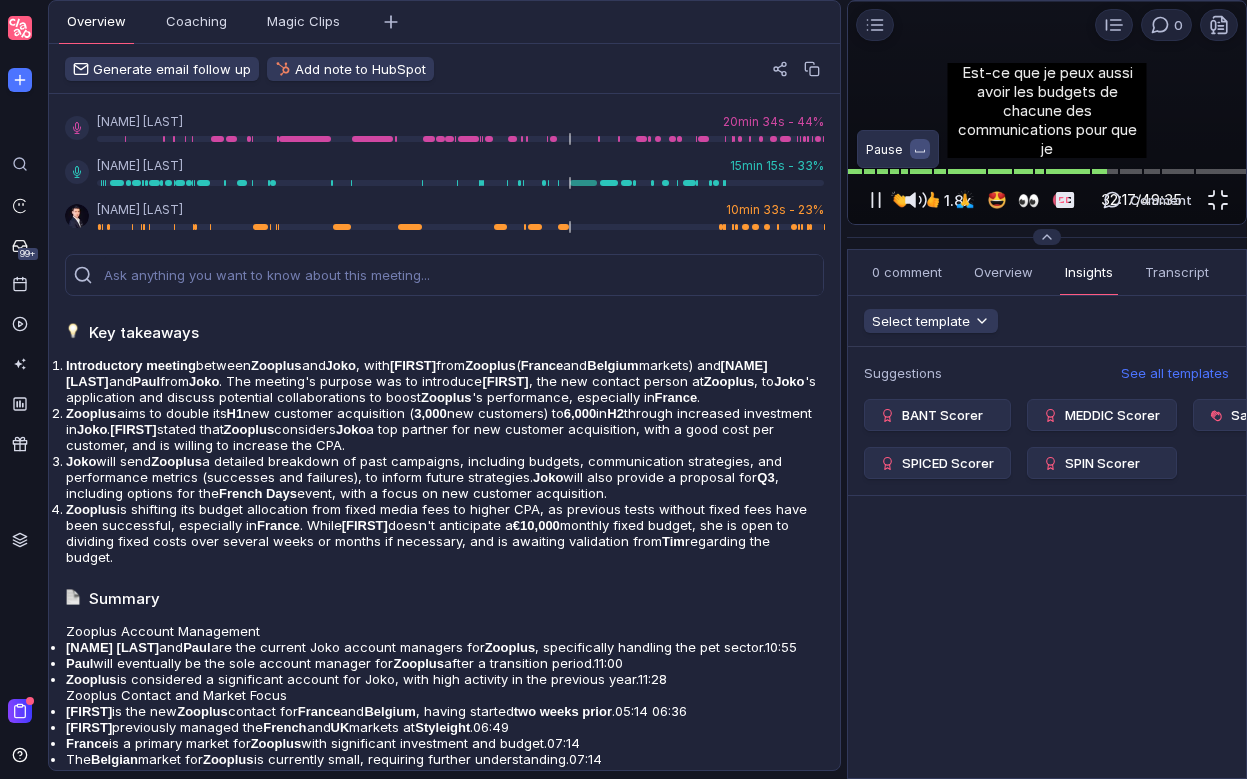 scroll, scrollTop: 0, scrollLeft: 0, axis: both 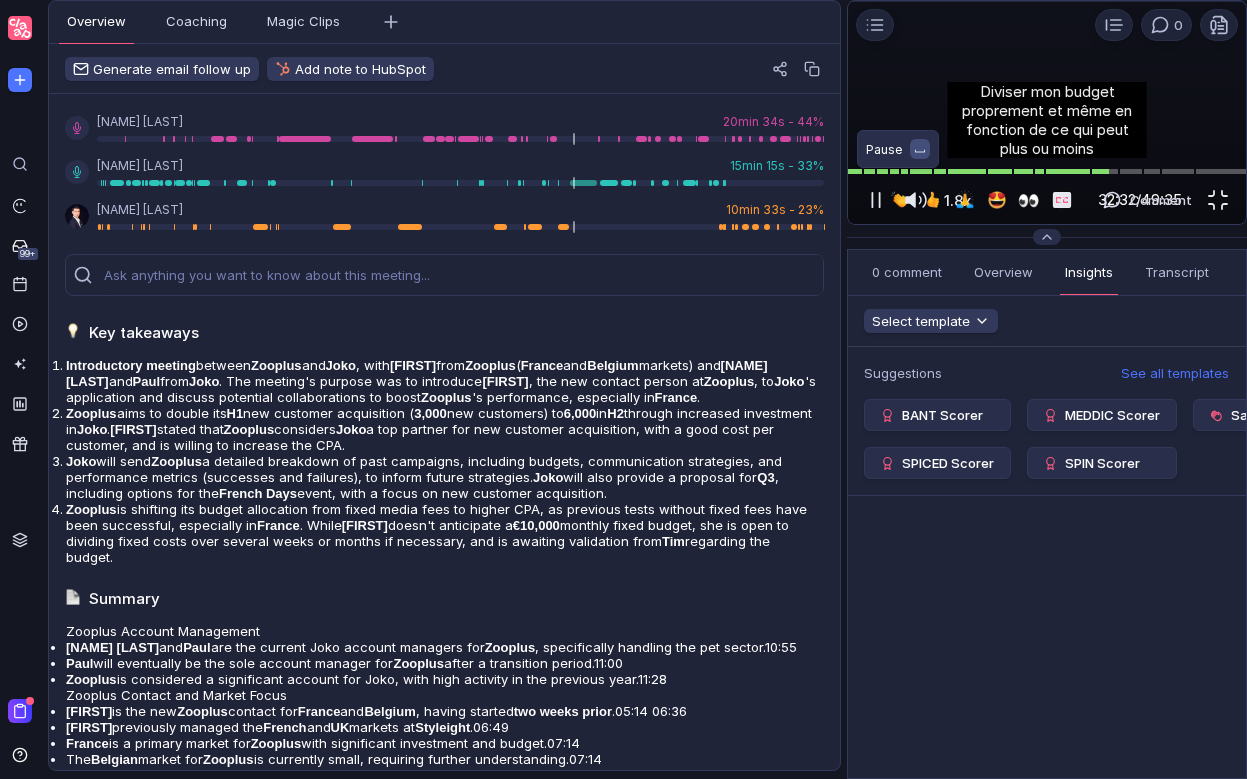 click at bounding box center (876, 200) 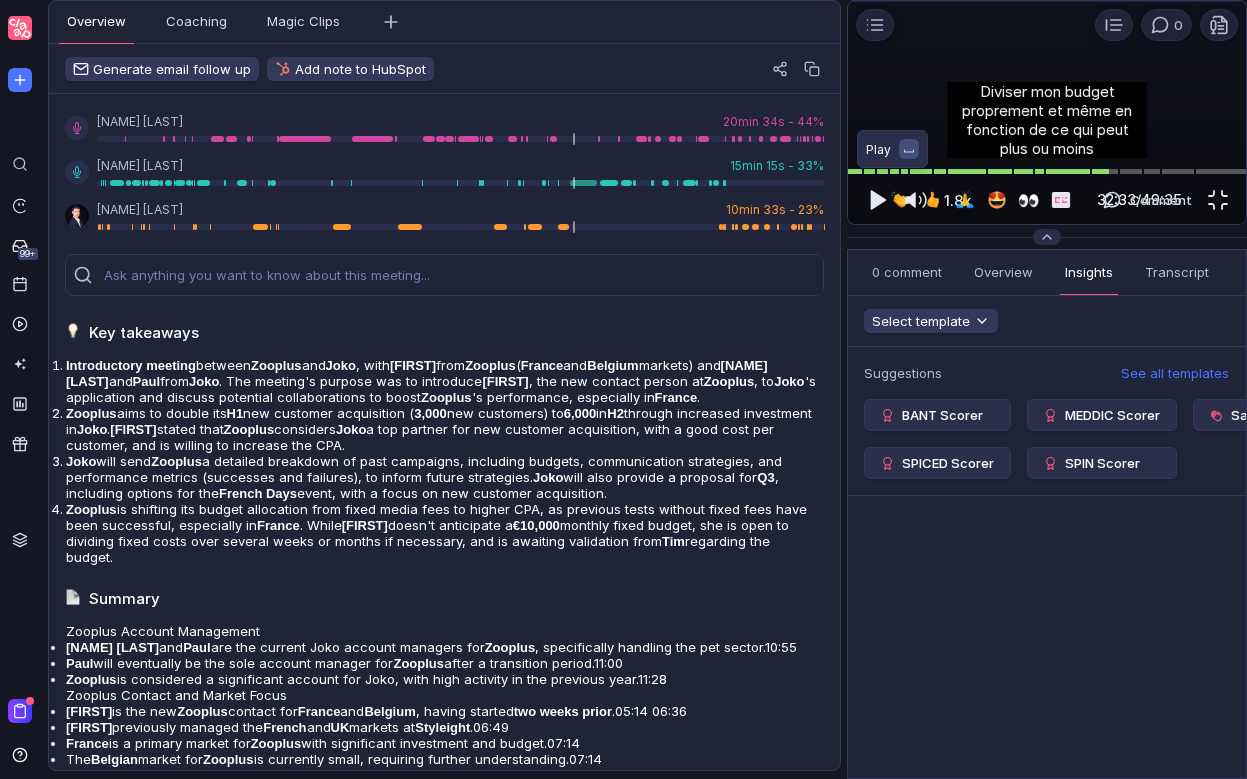click at bounding box center (878, 200) 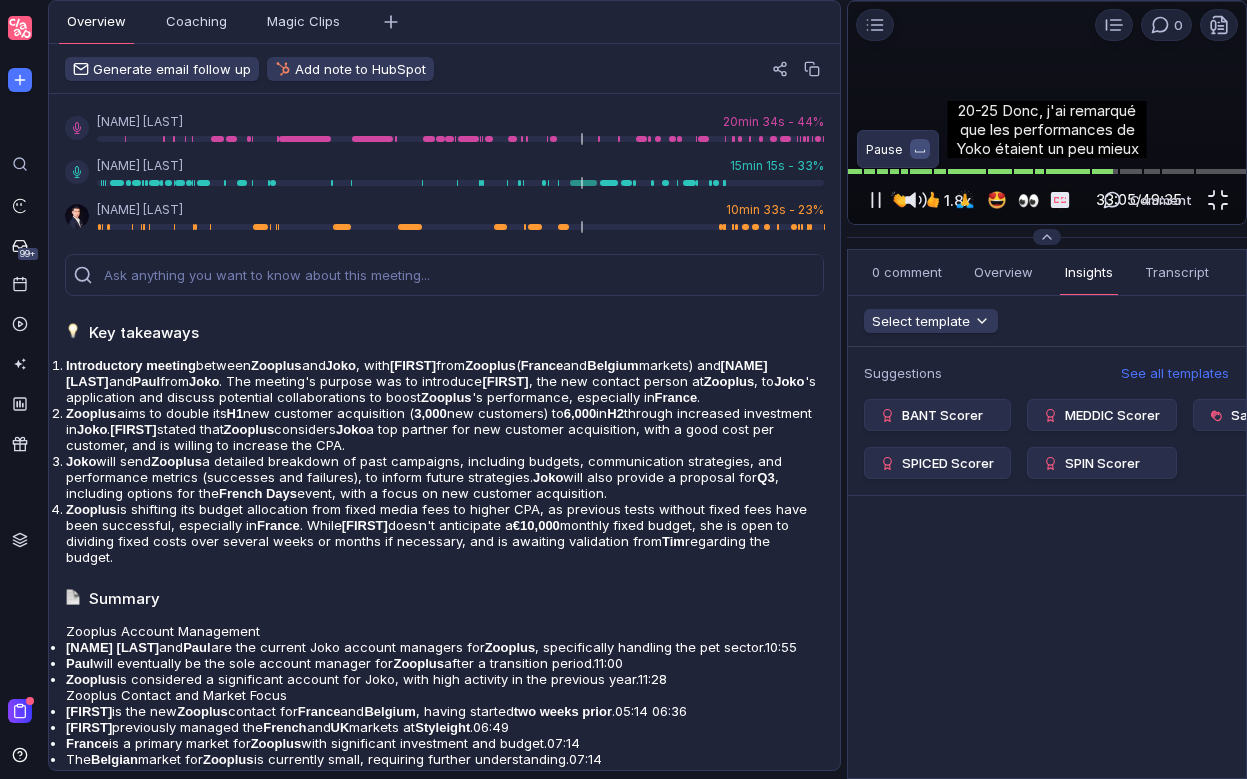 click at bounding box center (876, 200) 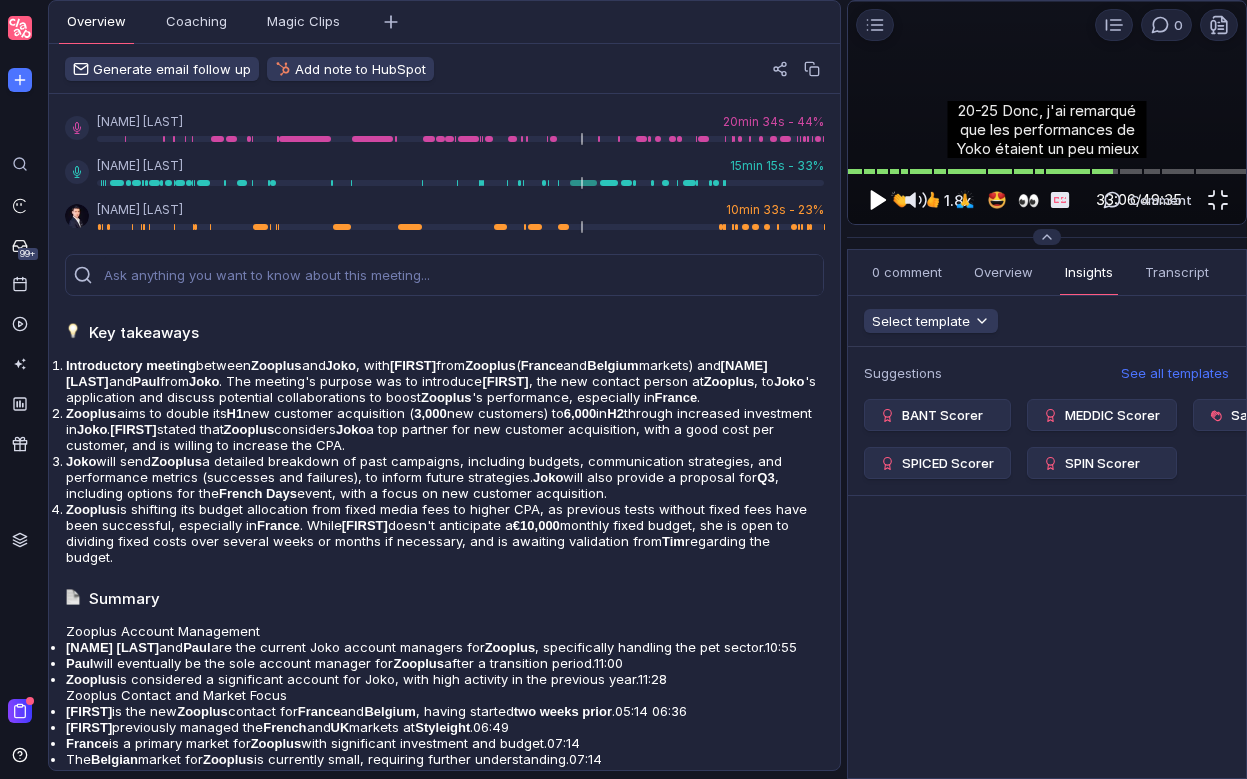click at bounding box center (878, 200) 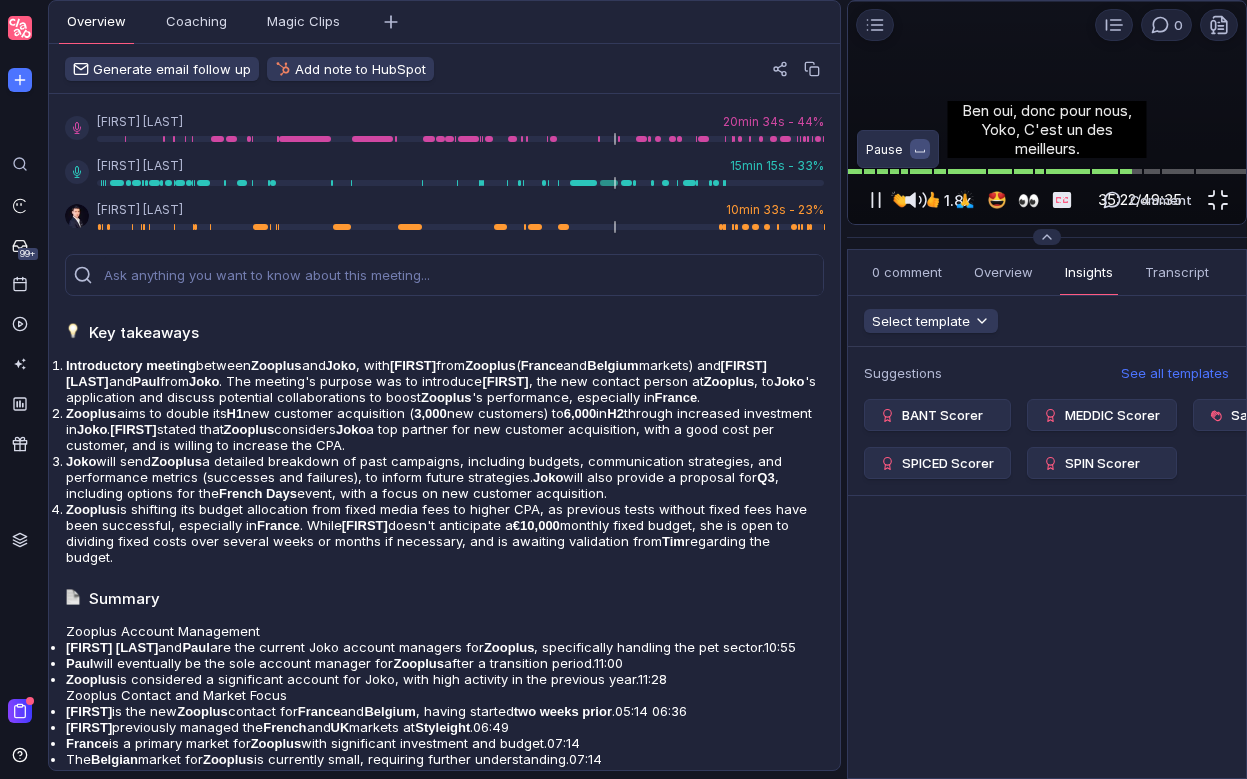 scroll, scrollTop: 0, scrollLeft: 0, axis: both 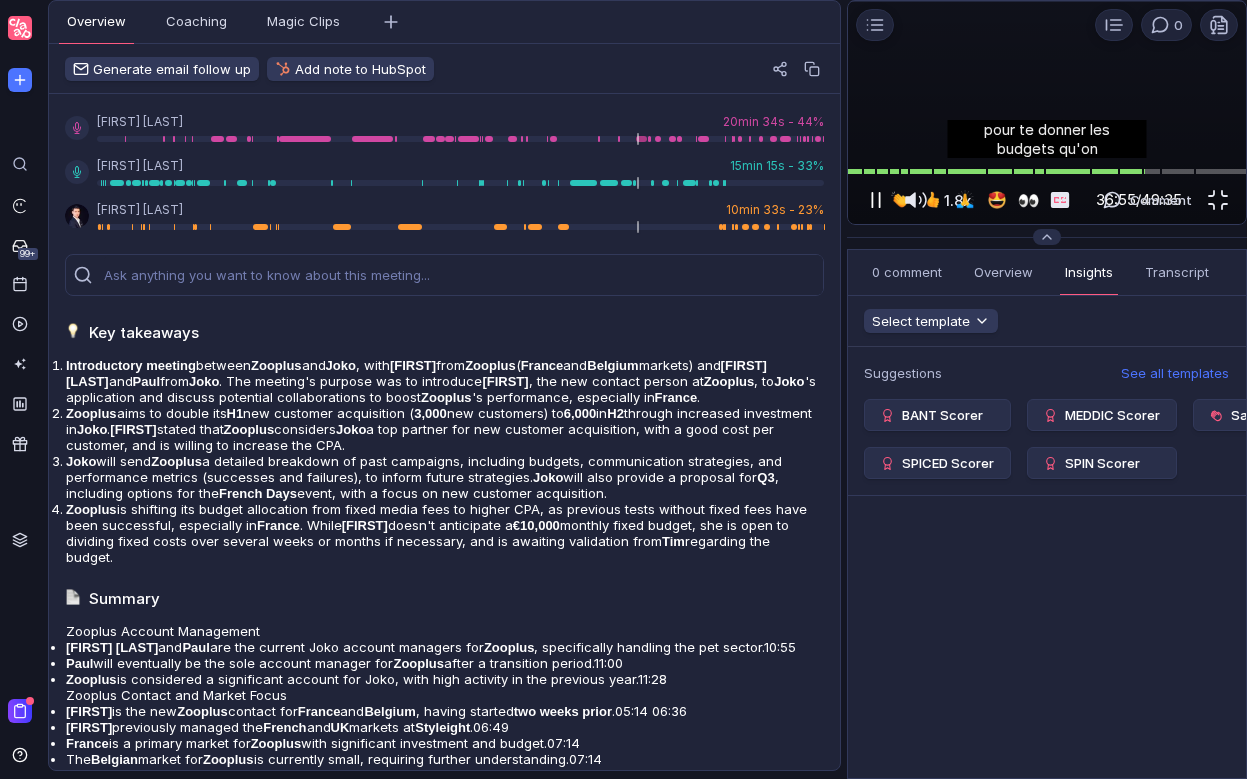 click at bounding box center [876, 200] 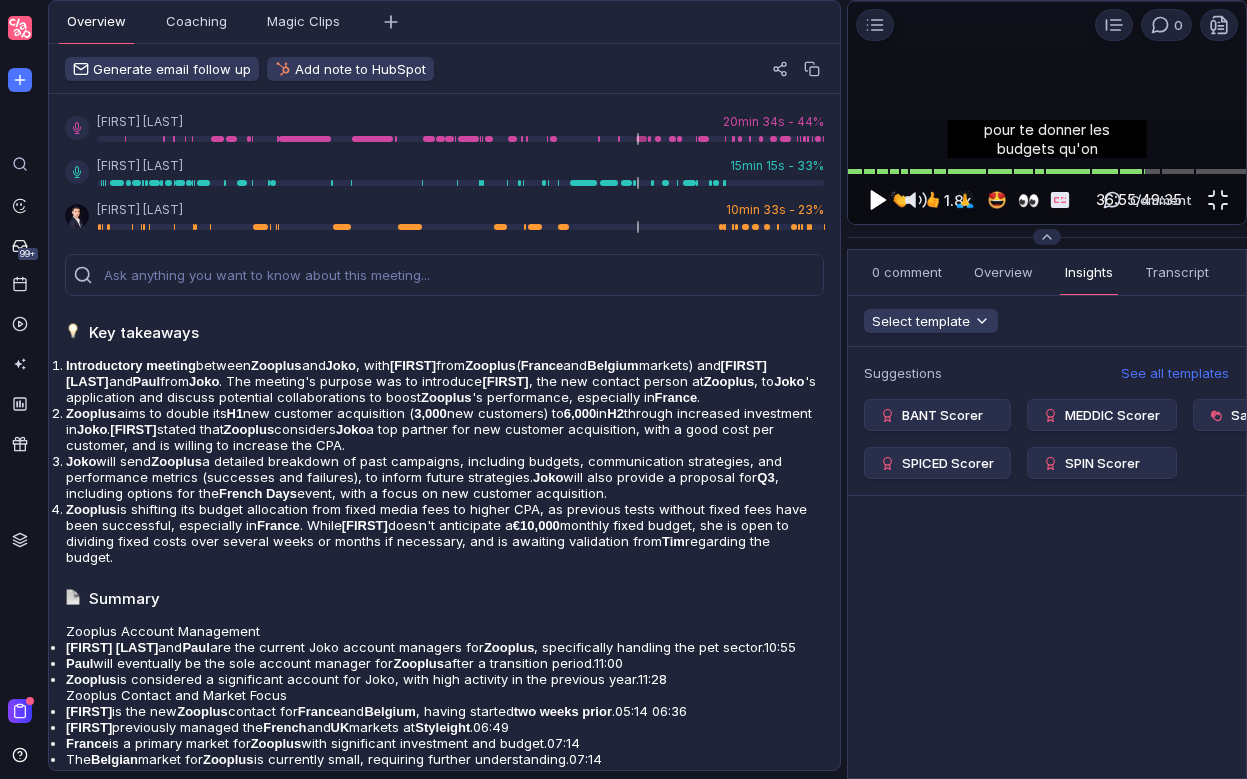 click at bounding box center (876, 200) 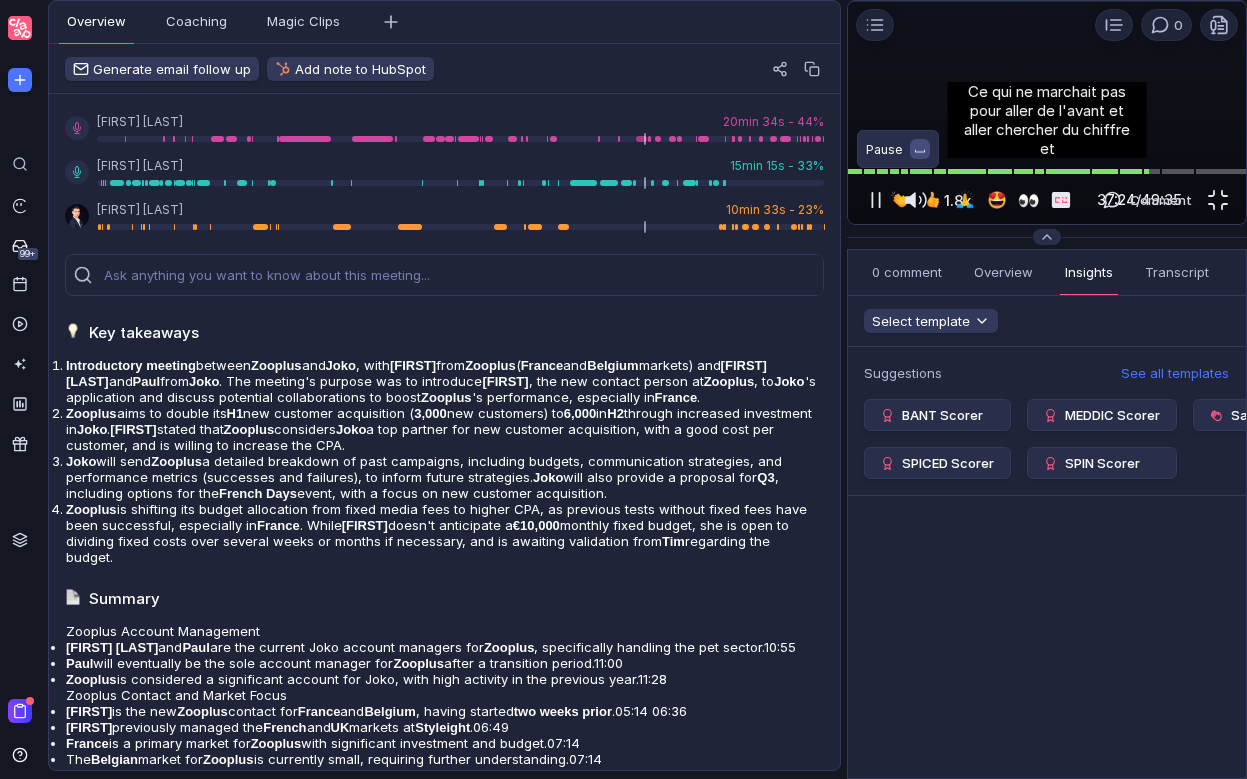 scroll, scrollTop: 0, scrollLeft: 0, axis: both 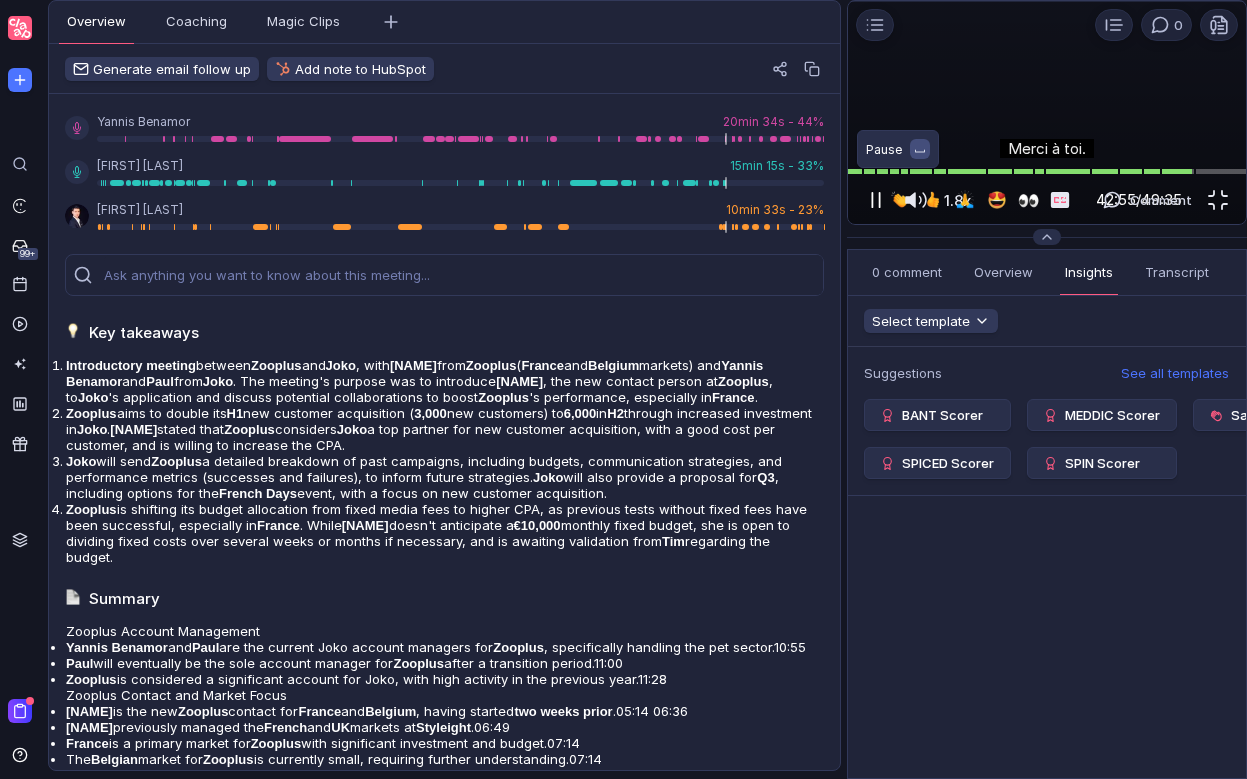click at bounding box center [876, 200] 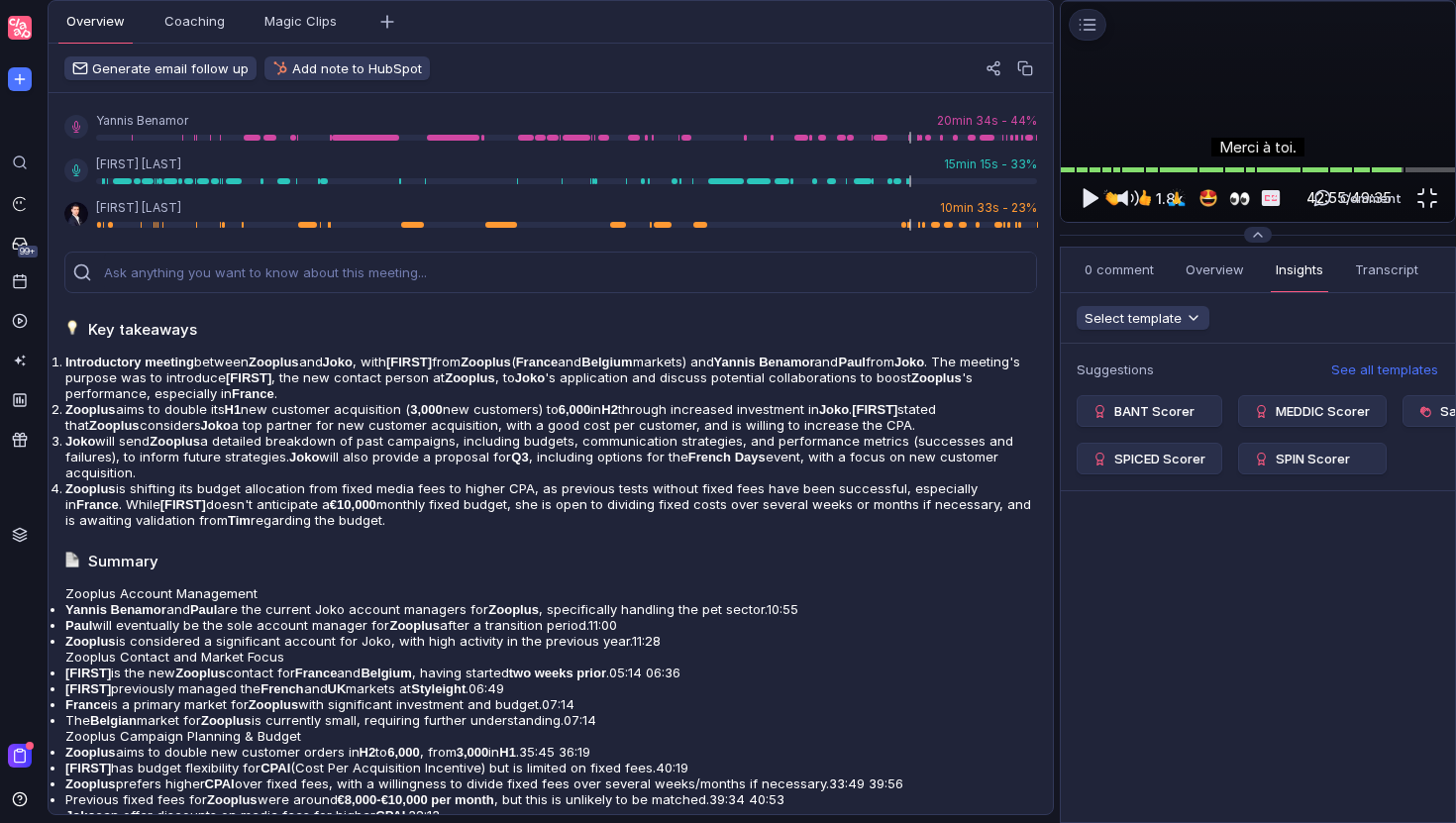 scroll, scrollTop: 0, scrollLeft: 0, axis: both 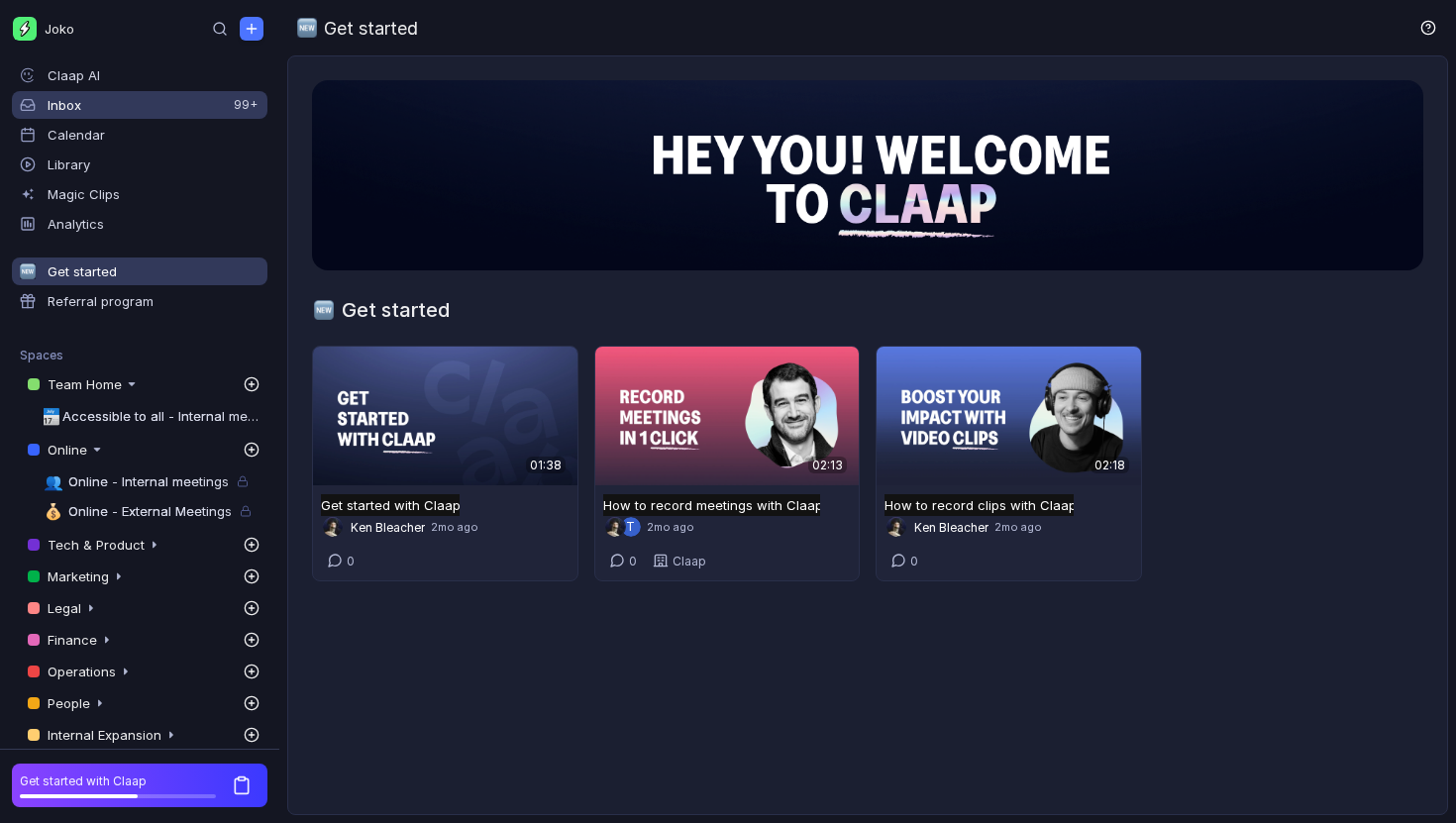 click on "Inbox" at bounding box center (154, 75) 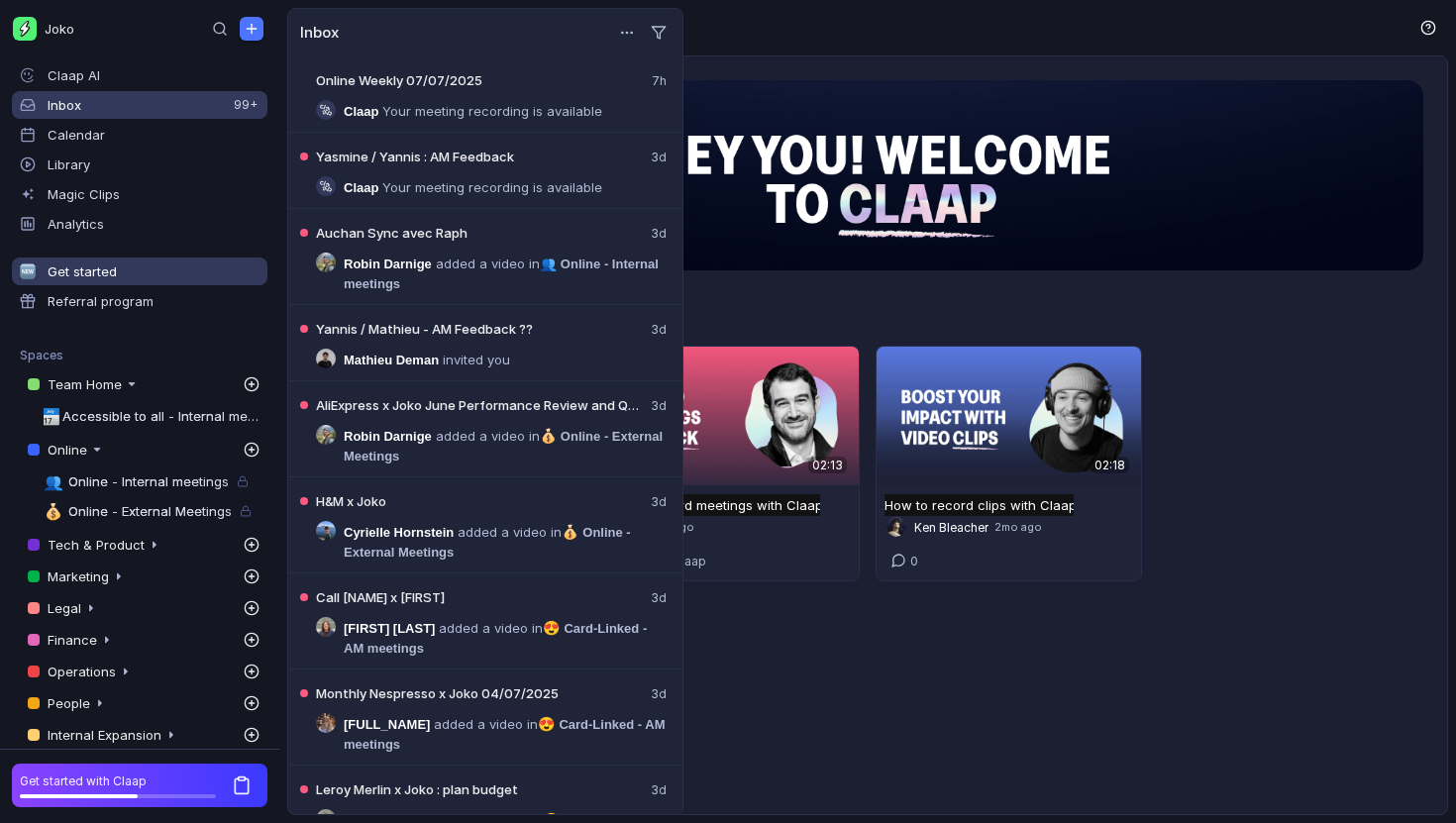 scroll, scrollTop: 0, scrollLeft: 0, axis: both 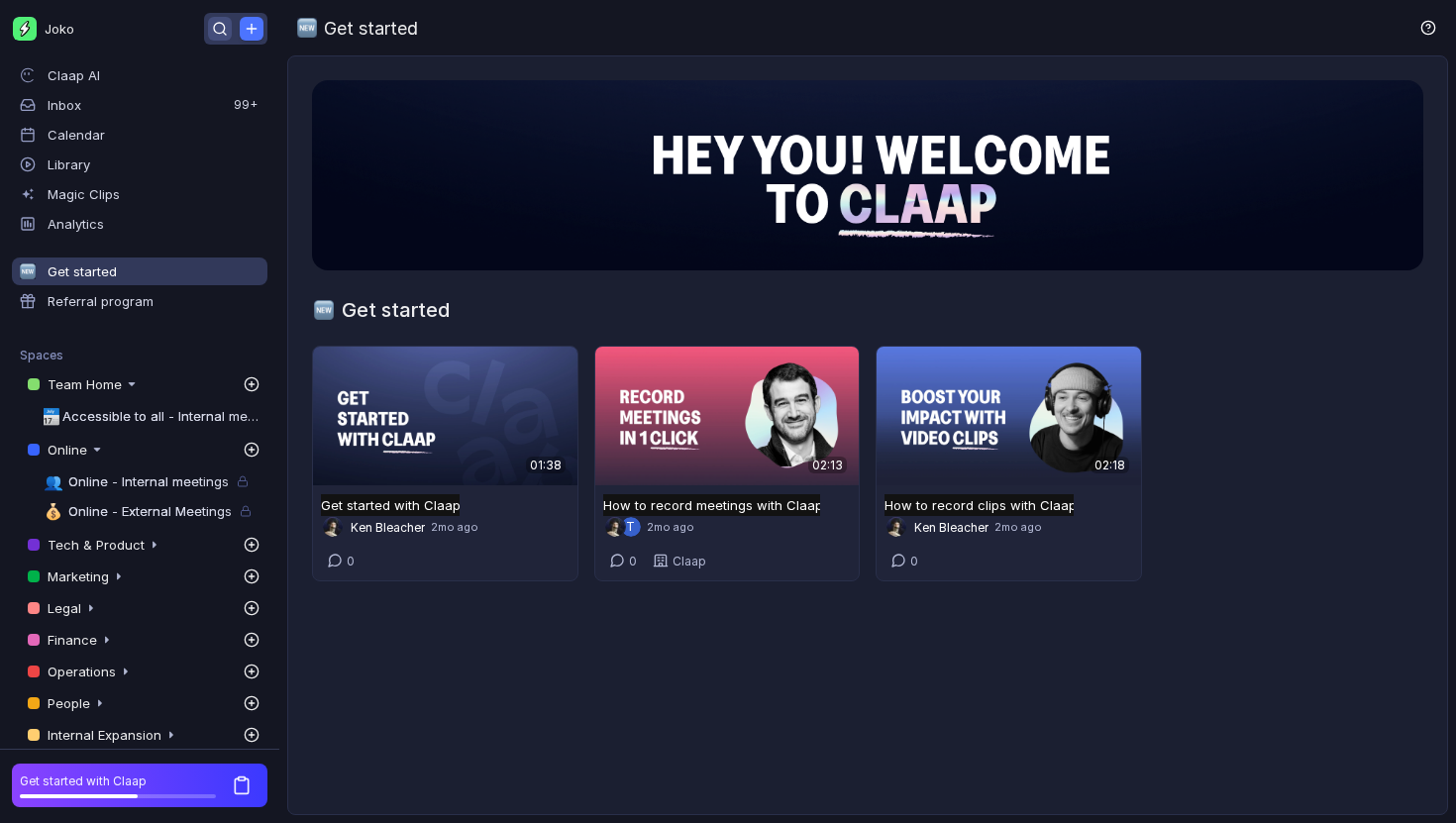 click at bounding box center [220, 29] 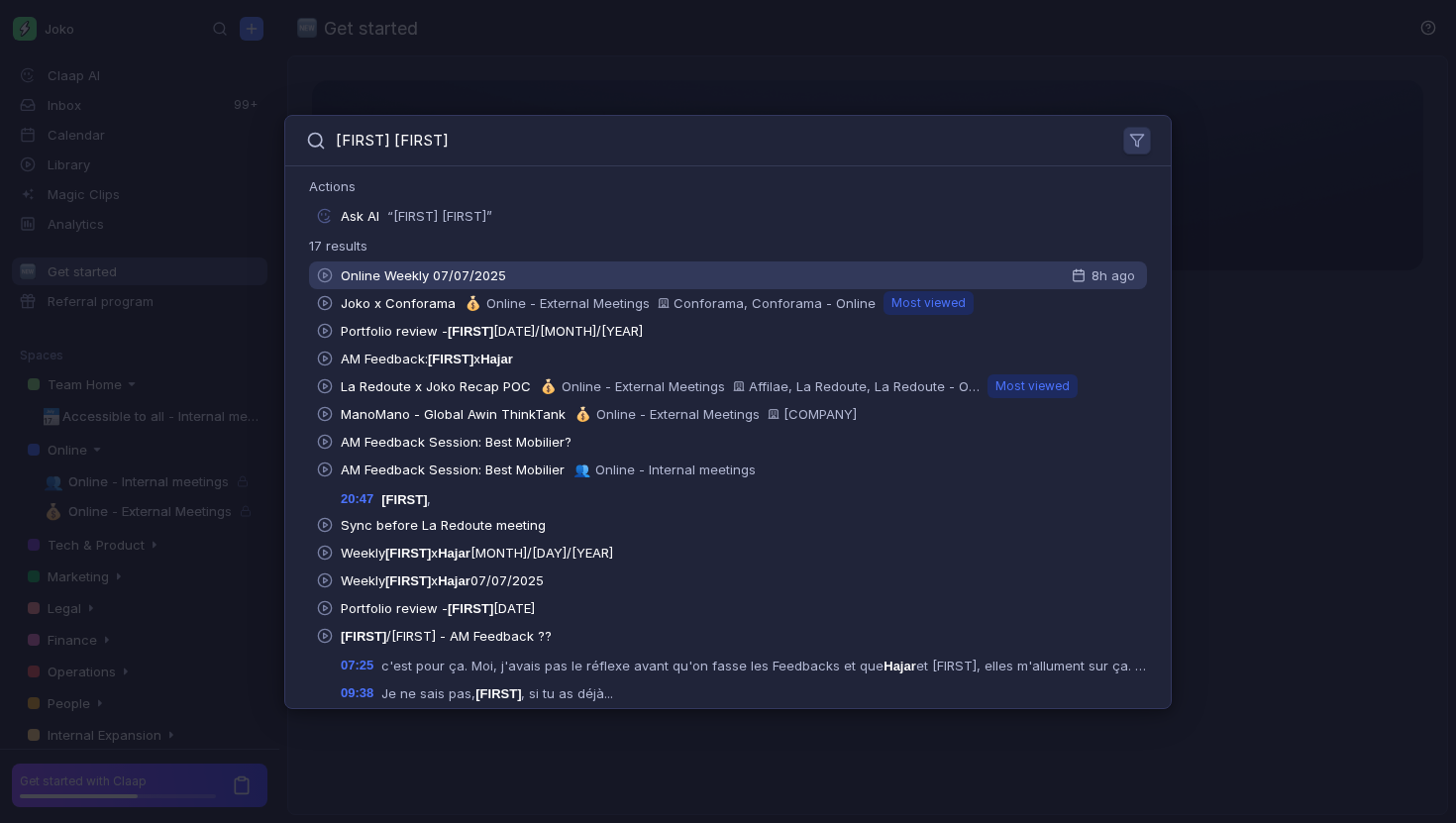 type on "hajar yannis" 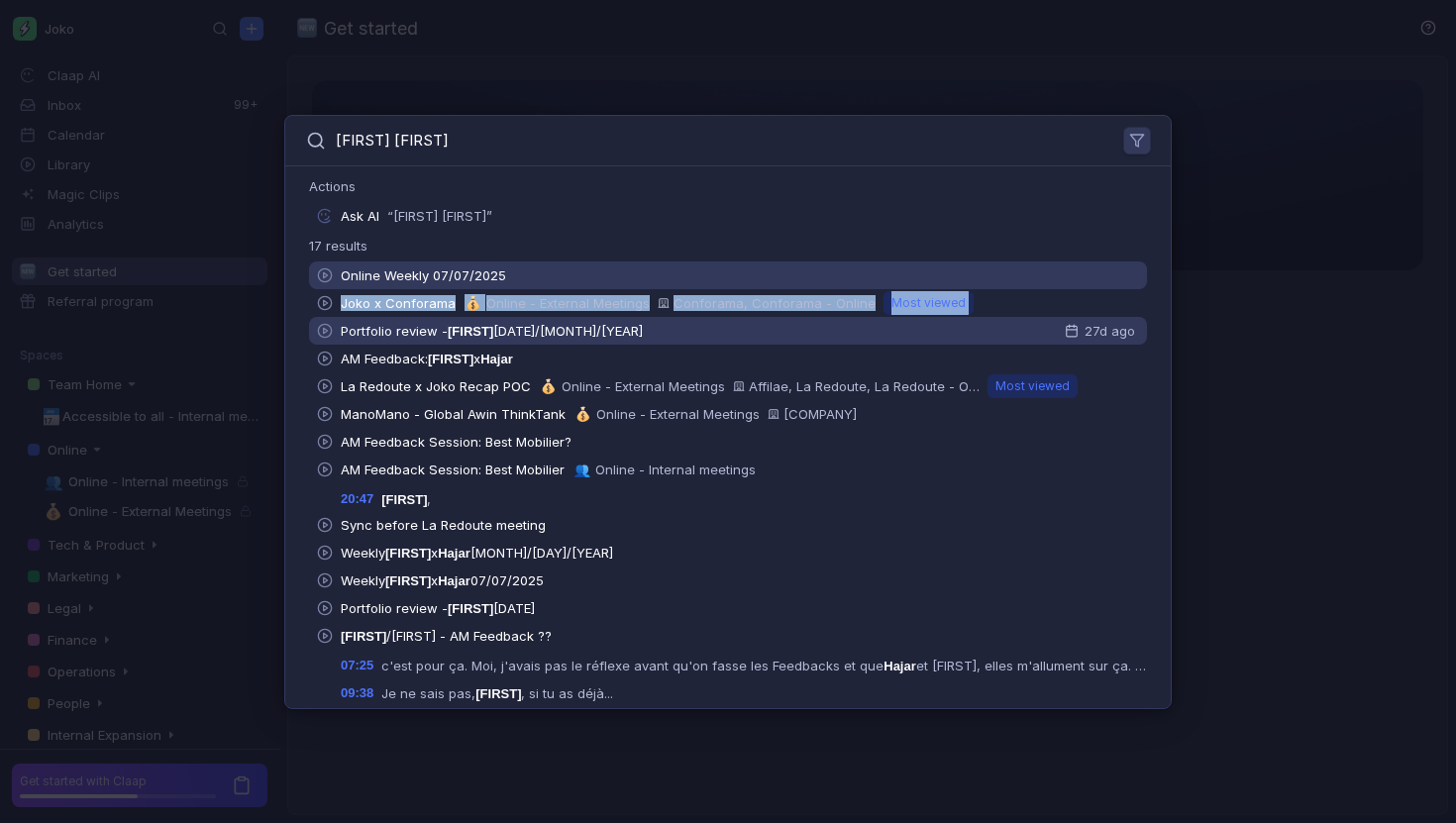 drag, startPoint x: 502, startPoint y: 285, endPoint x: 522, endPoint y: 323, distance: 42.941821 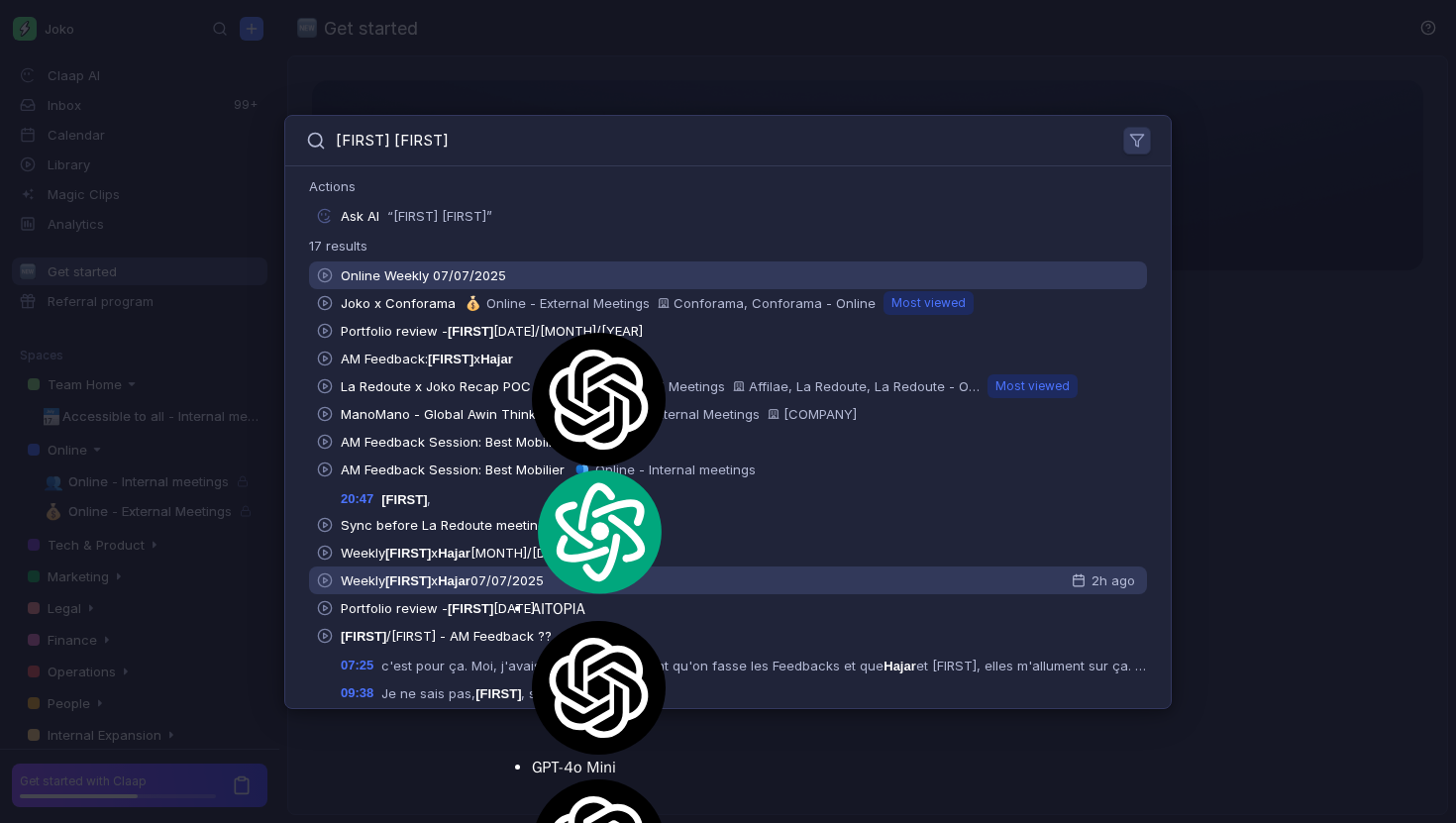 click on "07/07/2025" at bounding box center [513, 359] 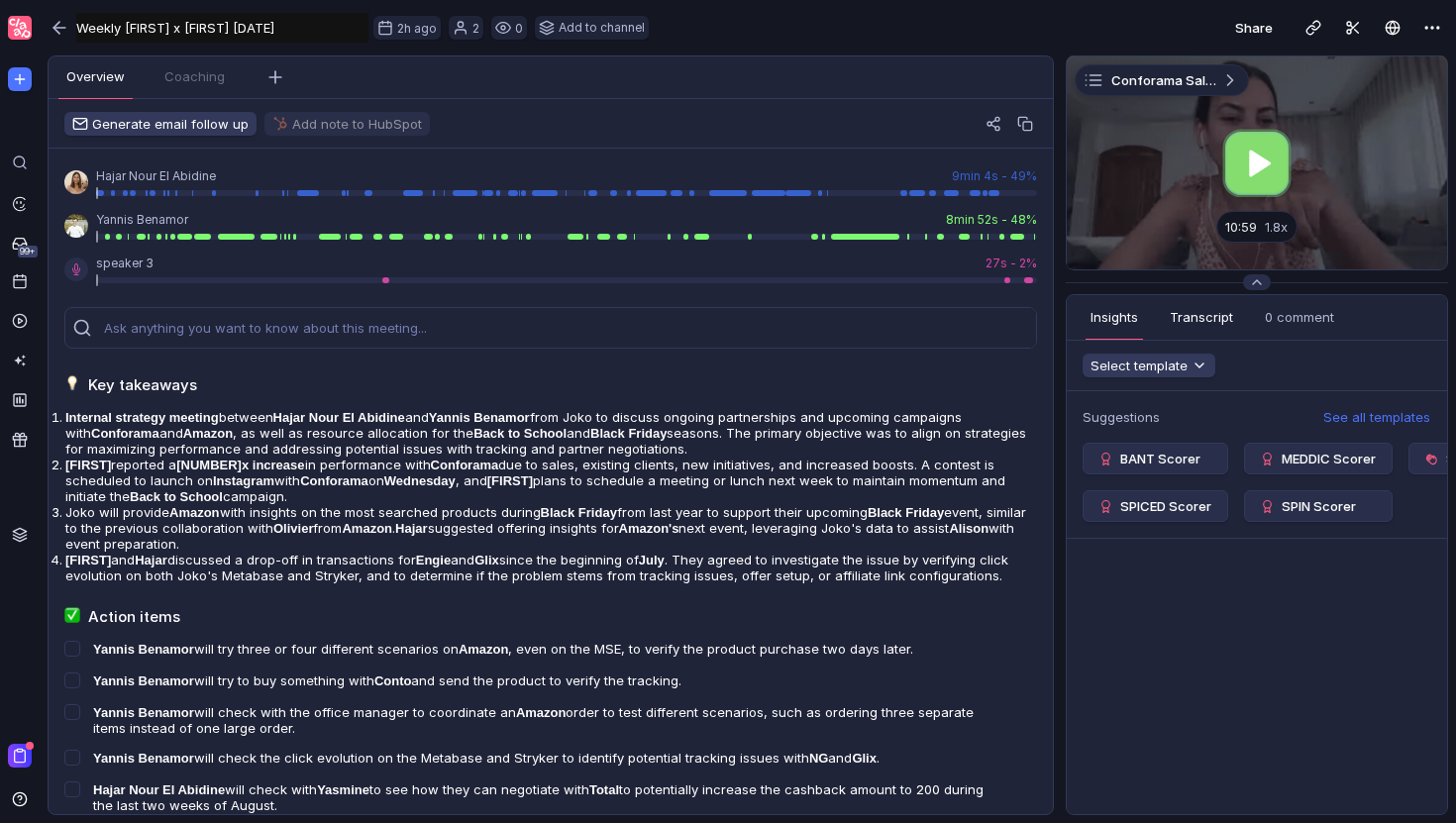 click on "Transcript" at bounding box center (1201, 317) 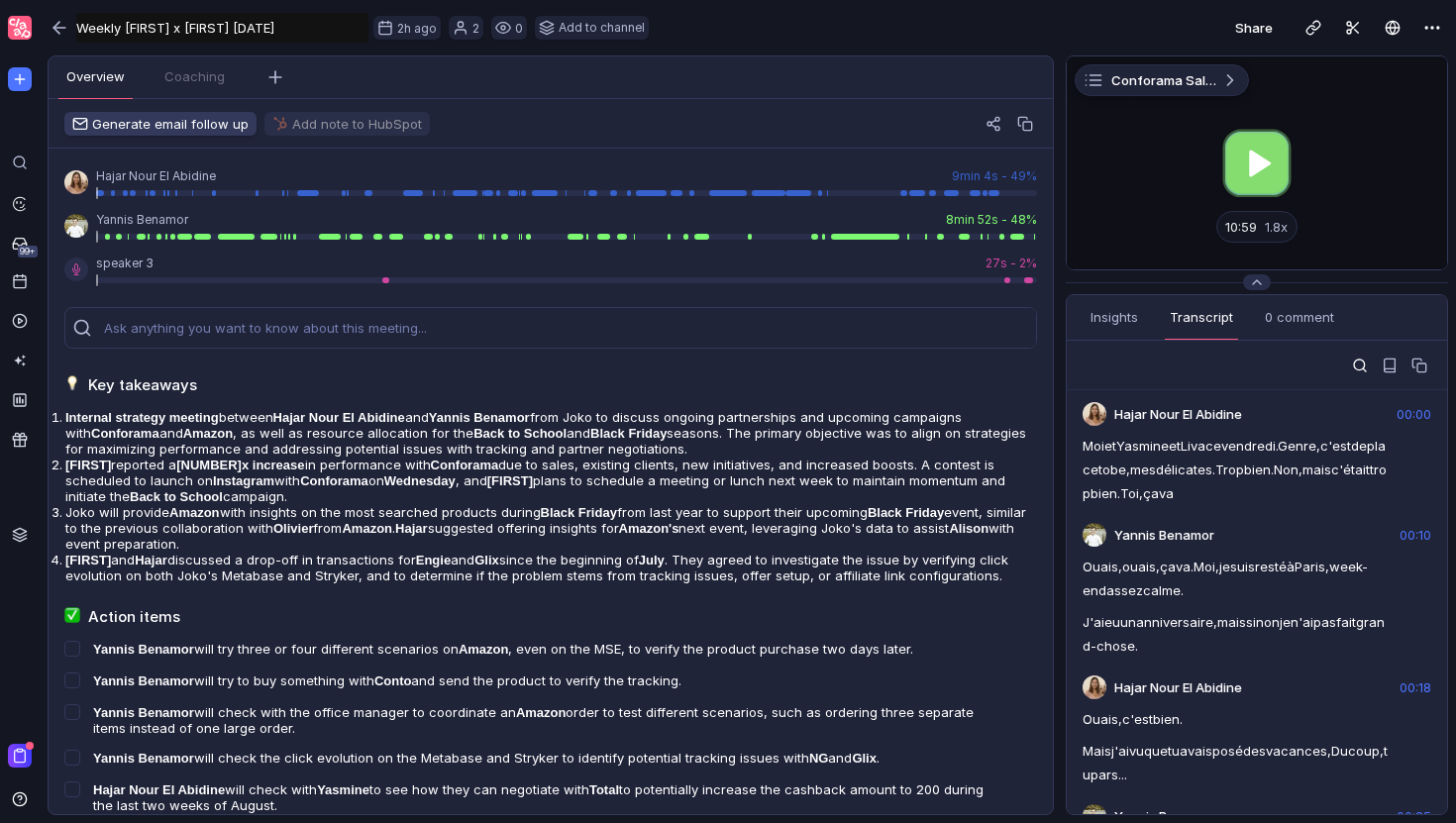click at bounding box center (1359, 364) 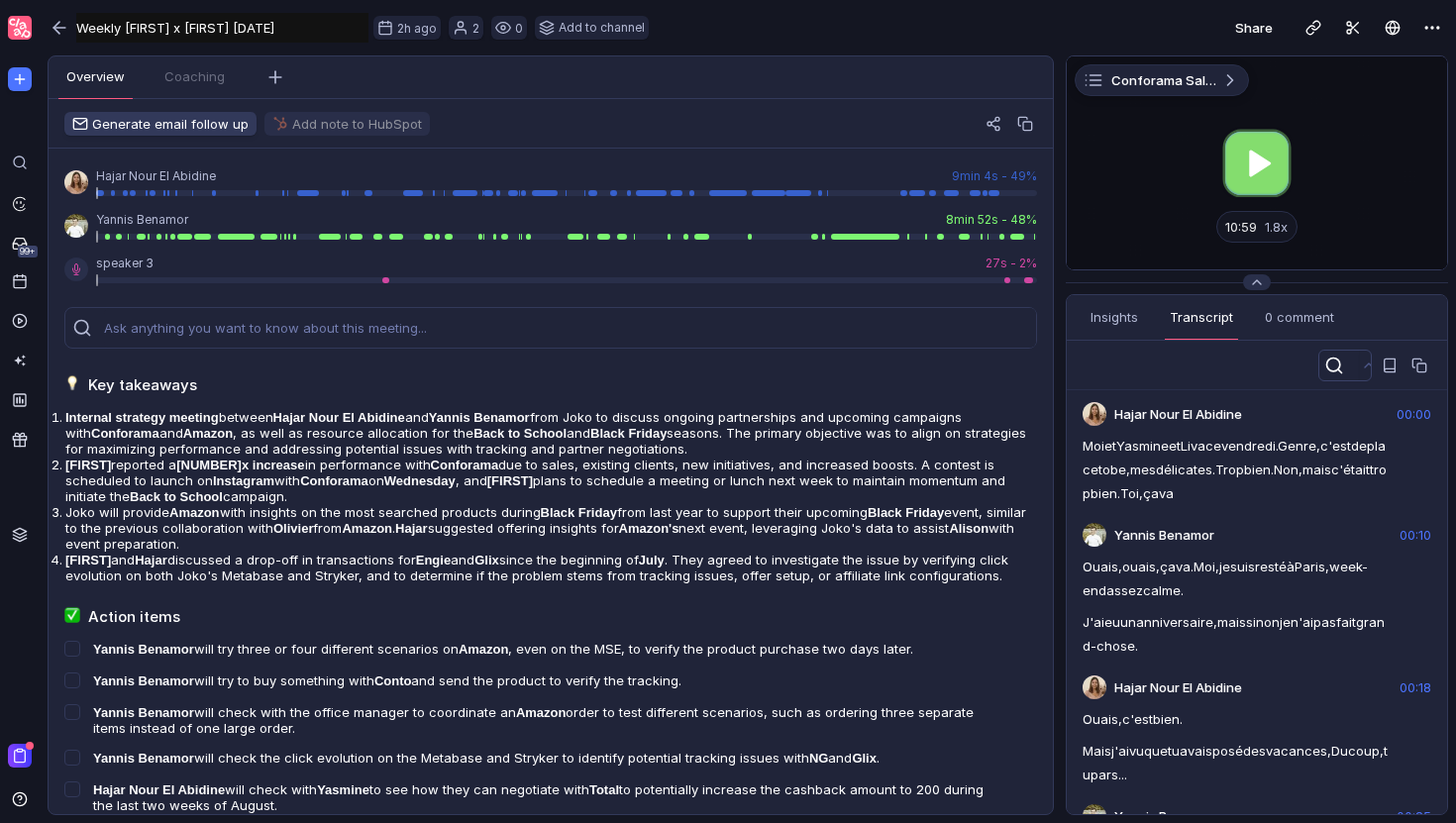scroll, scrollTop: 0, scrollLeft: 0, axis: both 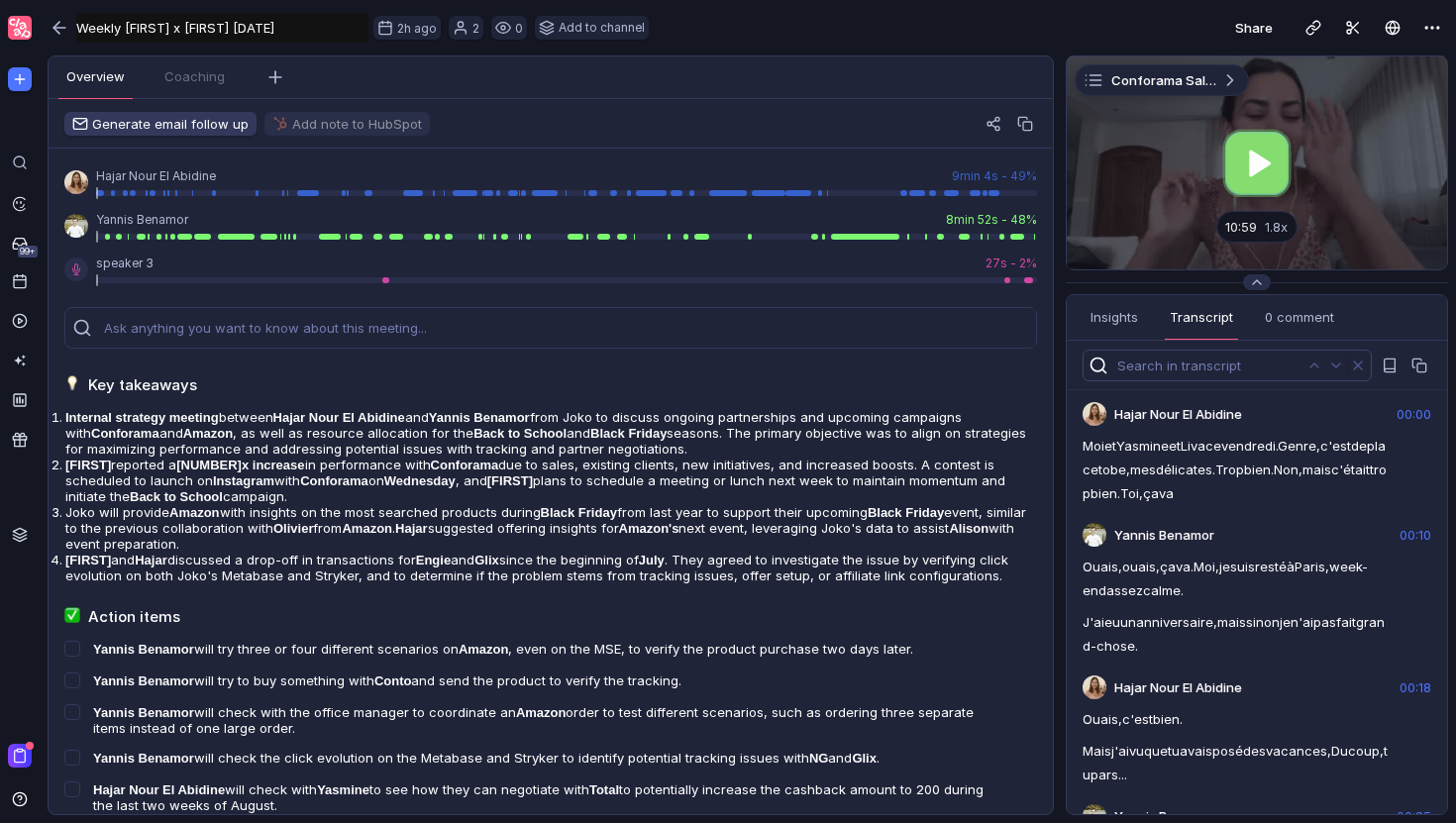 type 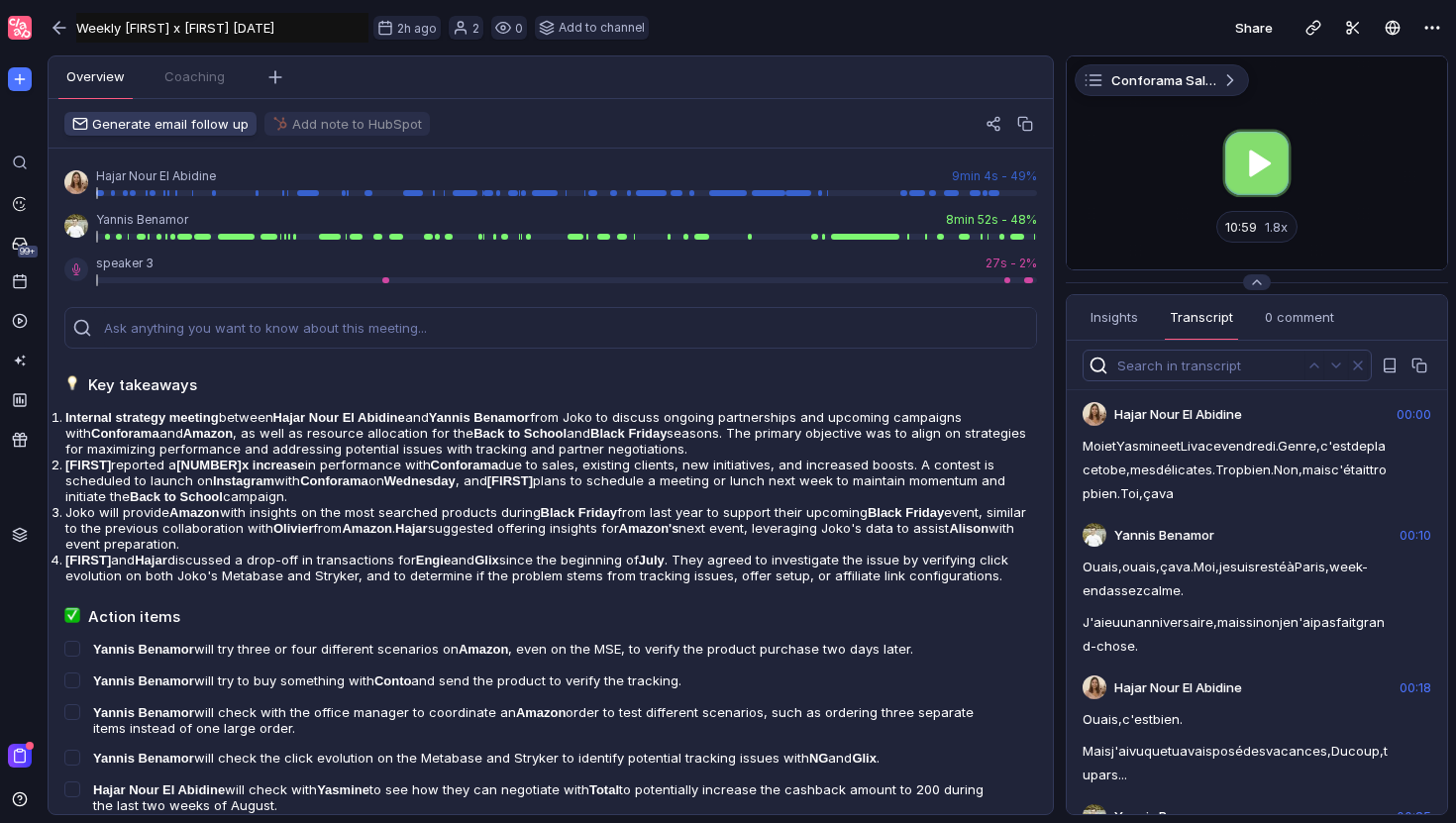 type 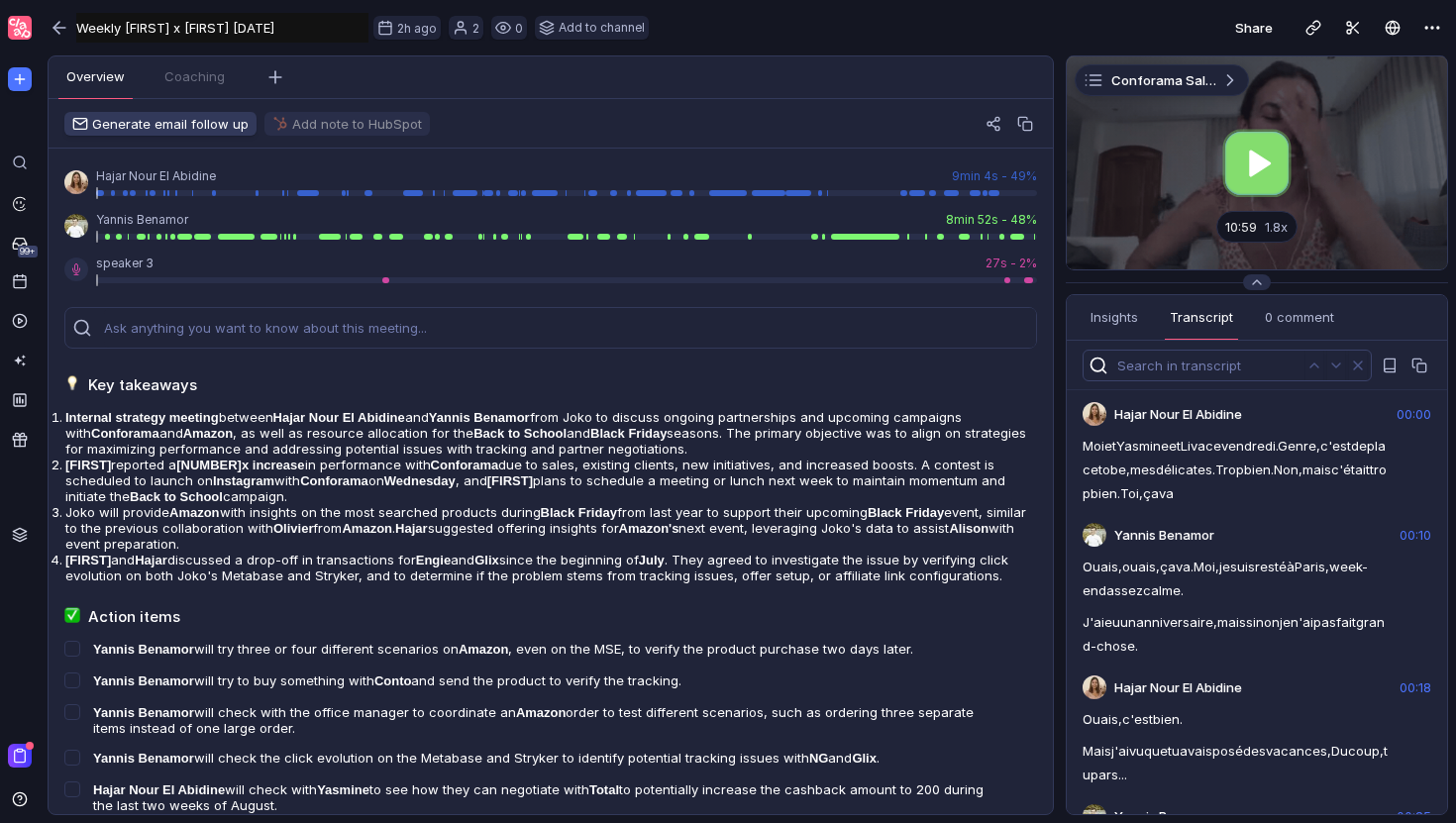 click at bounding box center (1207, 365) 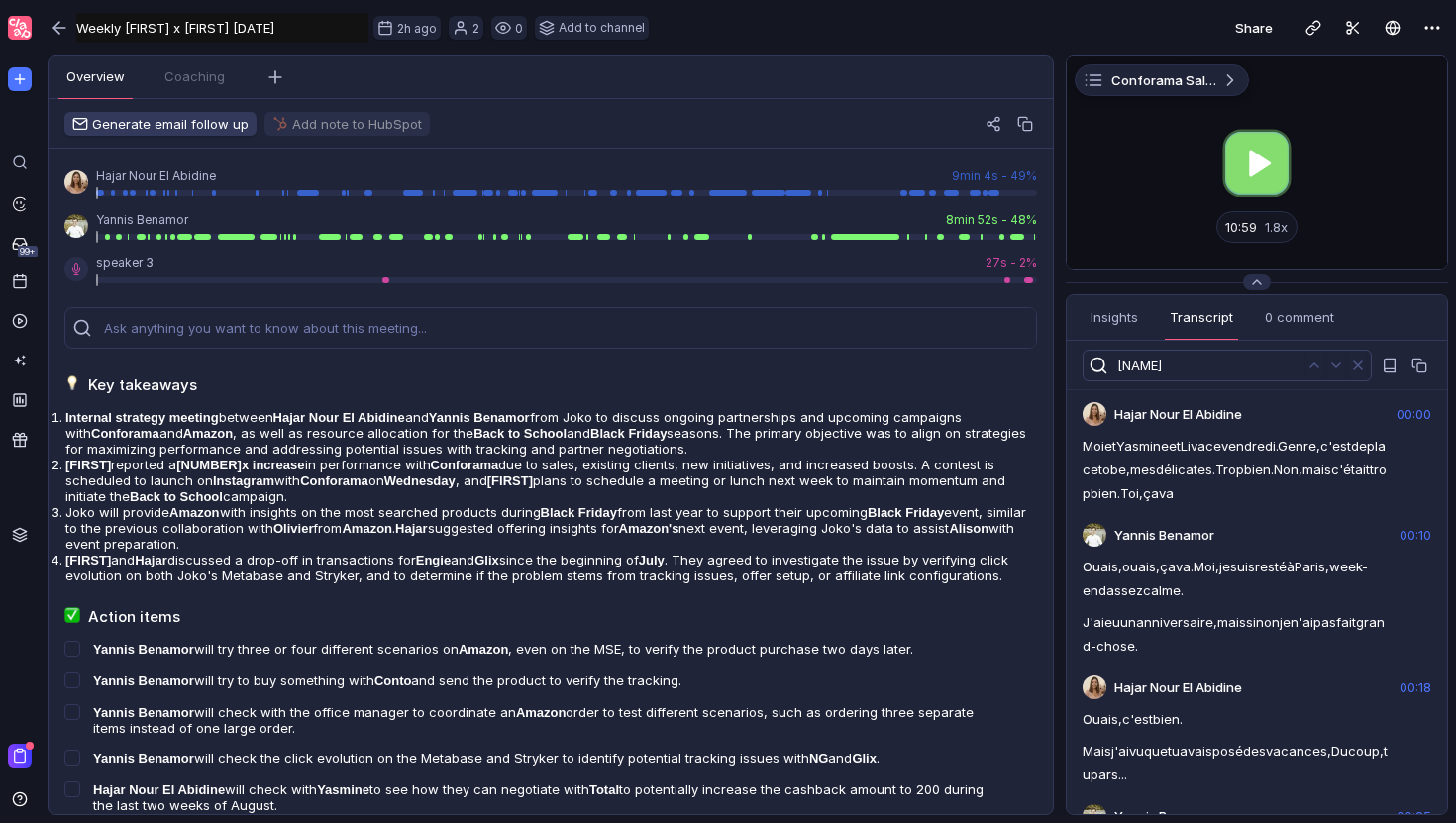 click on "allison" at bounding box center [1207, 365] 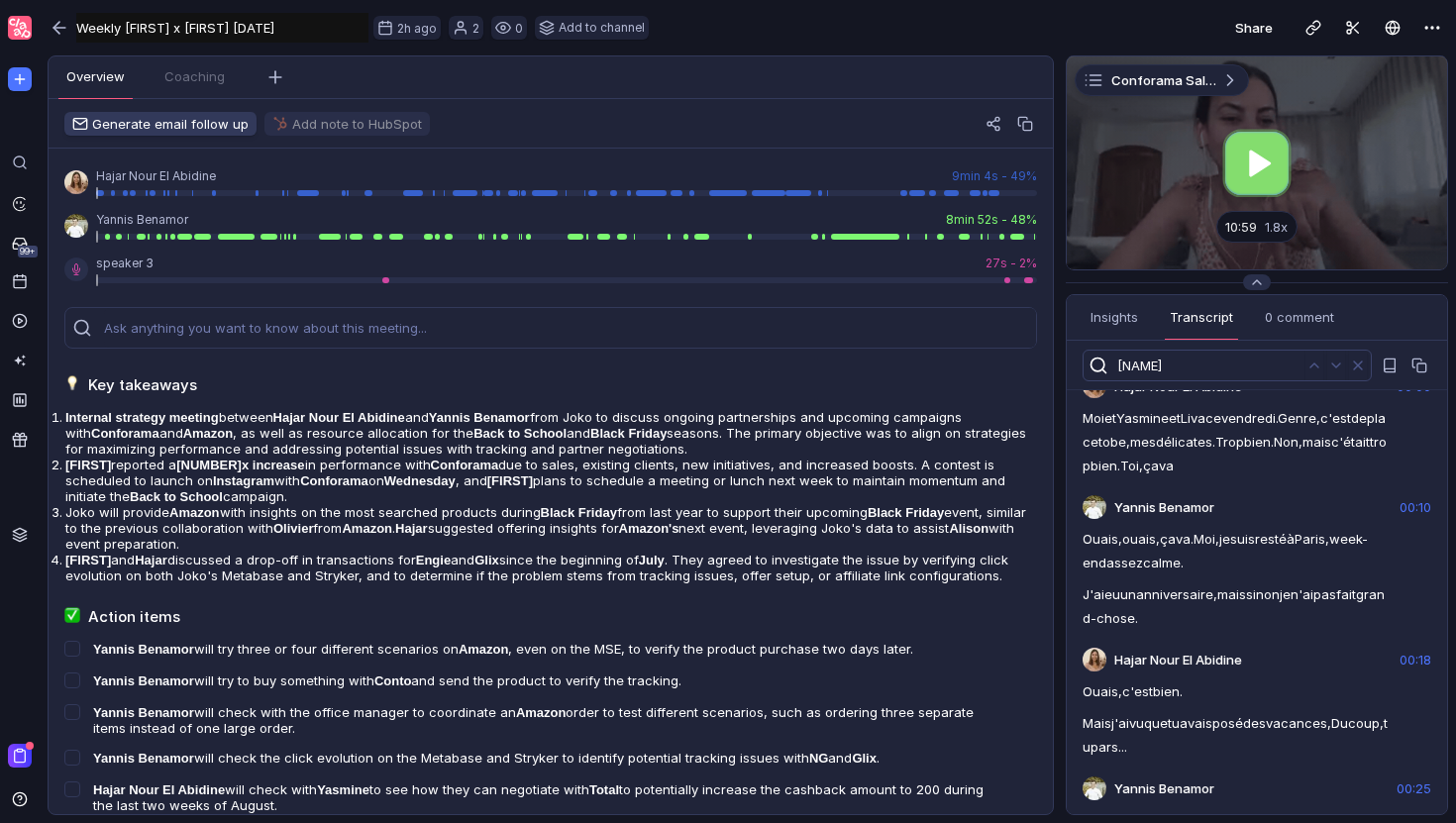 scroll, scrollTop: 0, scrollLeft: 0, axis: both 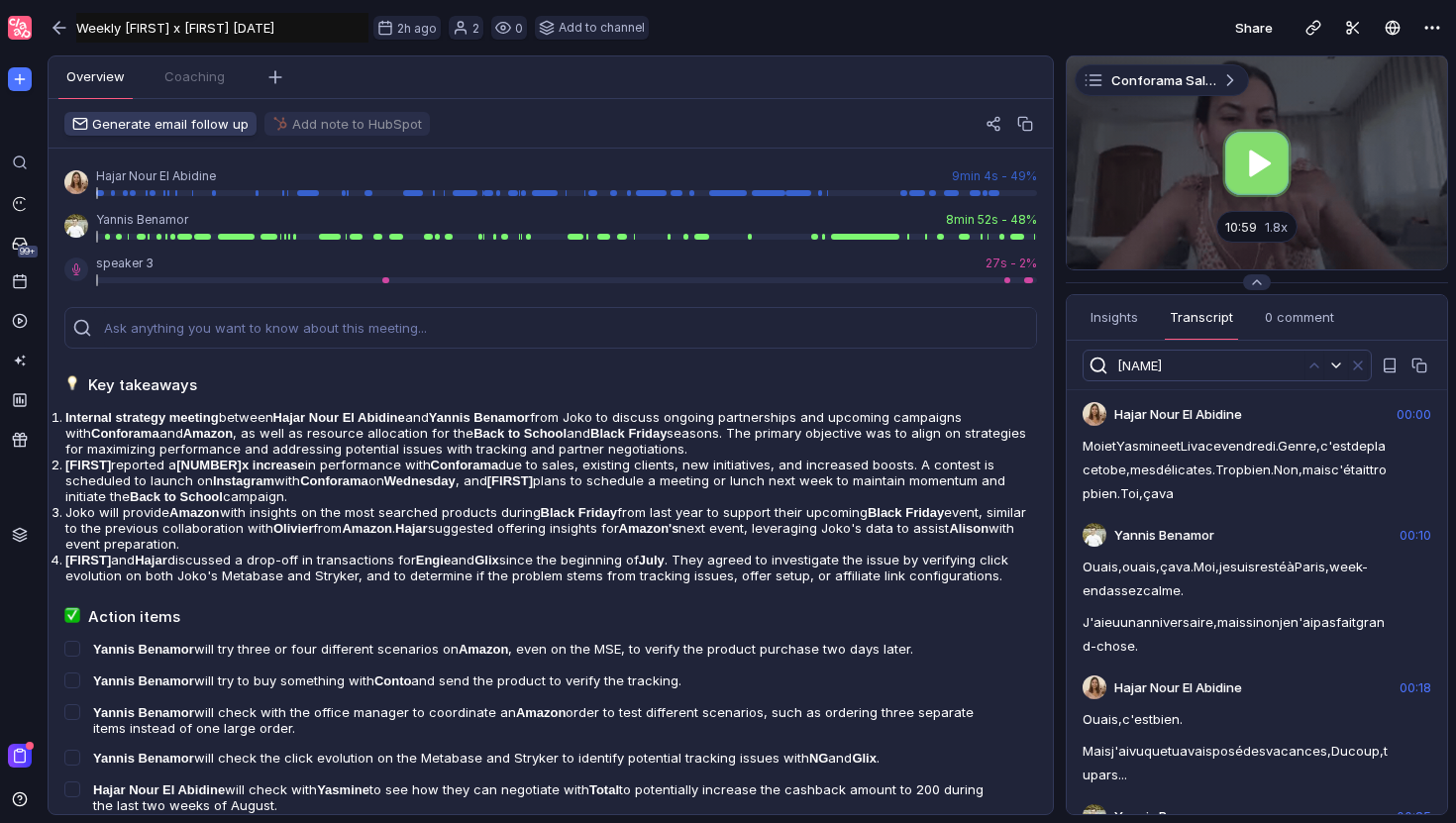 click at bounding box center (1336, 365) 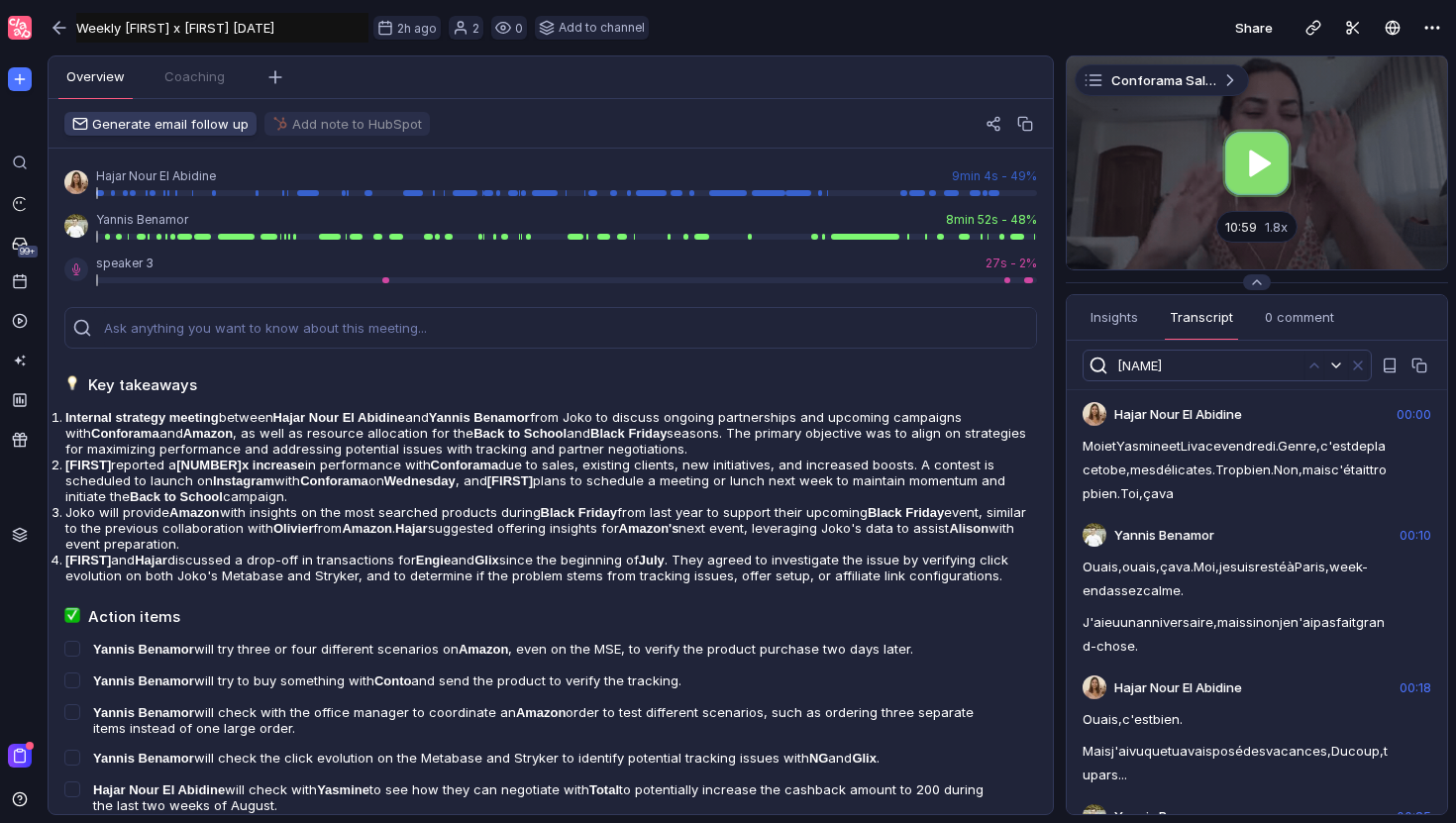 click at bounding box center (1336, 365) 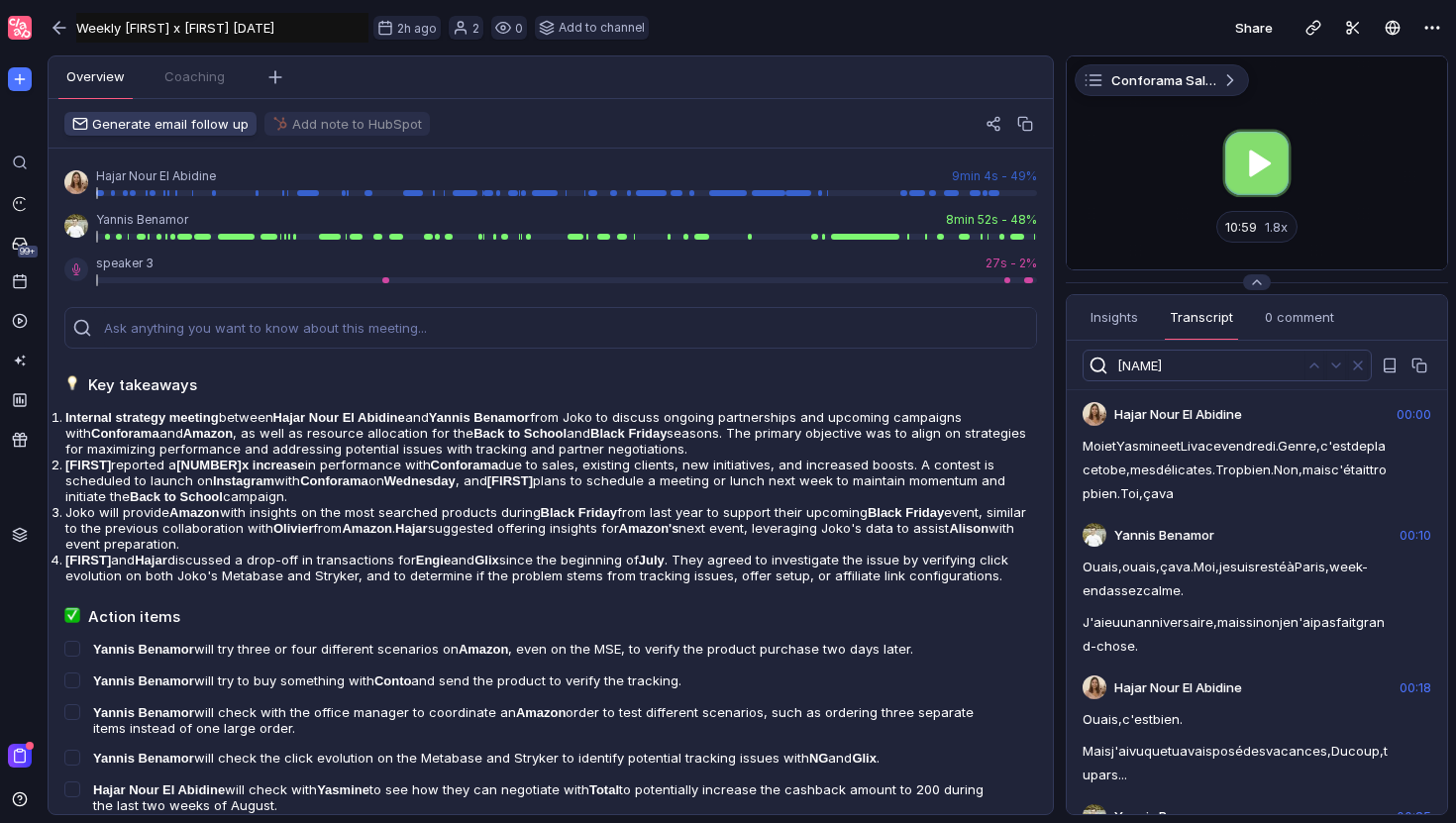 click on "allison" at bounding box center [1207, 365] 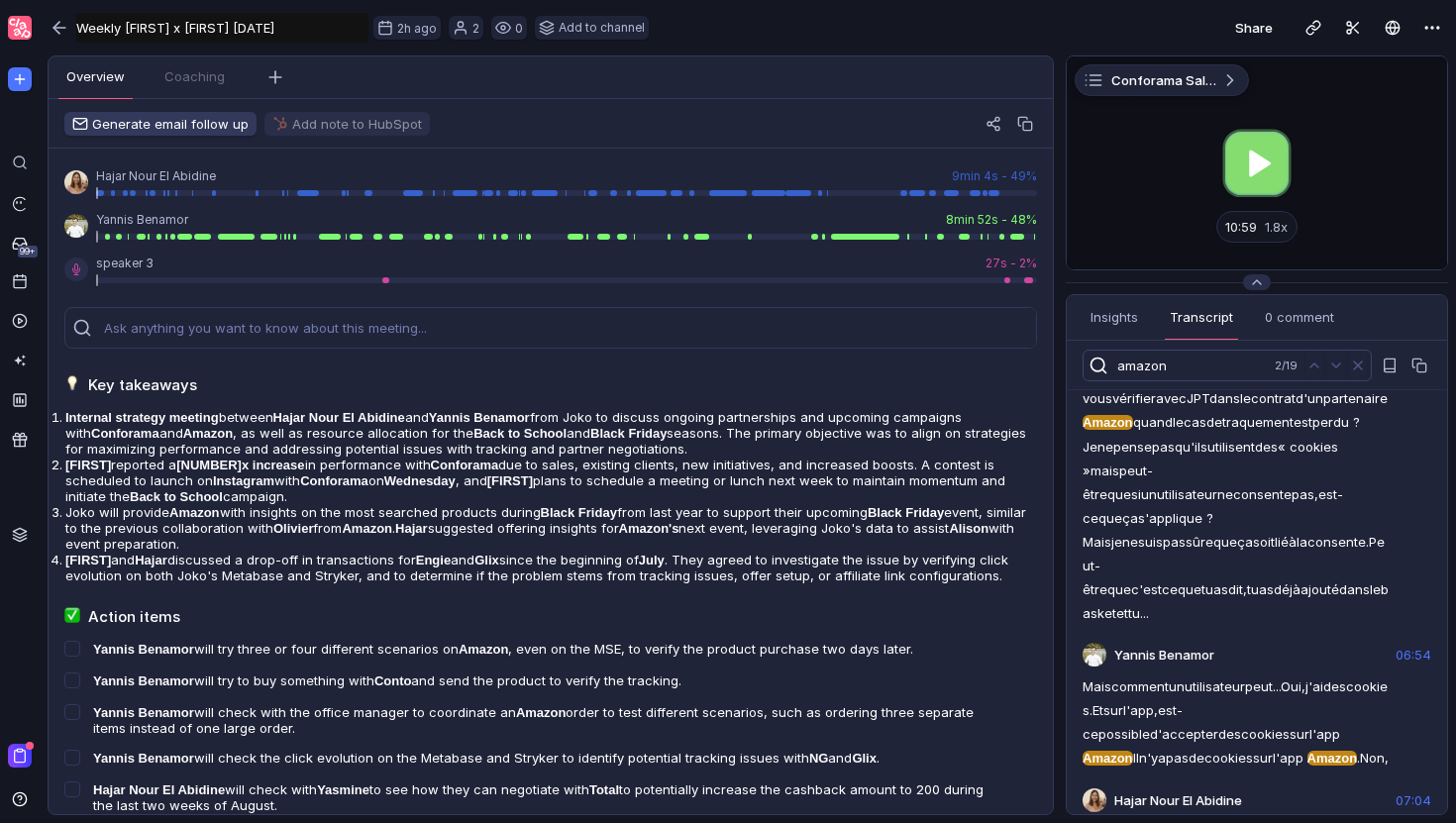 scroll, scrollTop: 5423, scrollLeft: 0, axis: vertical 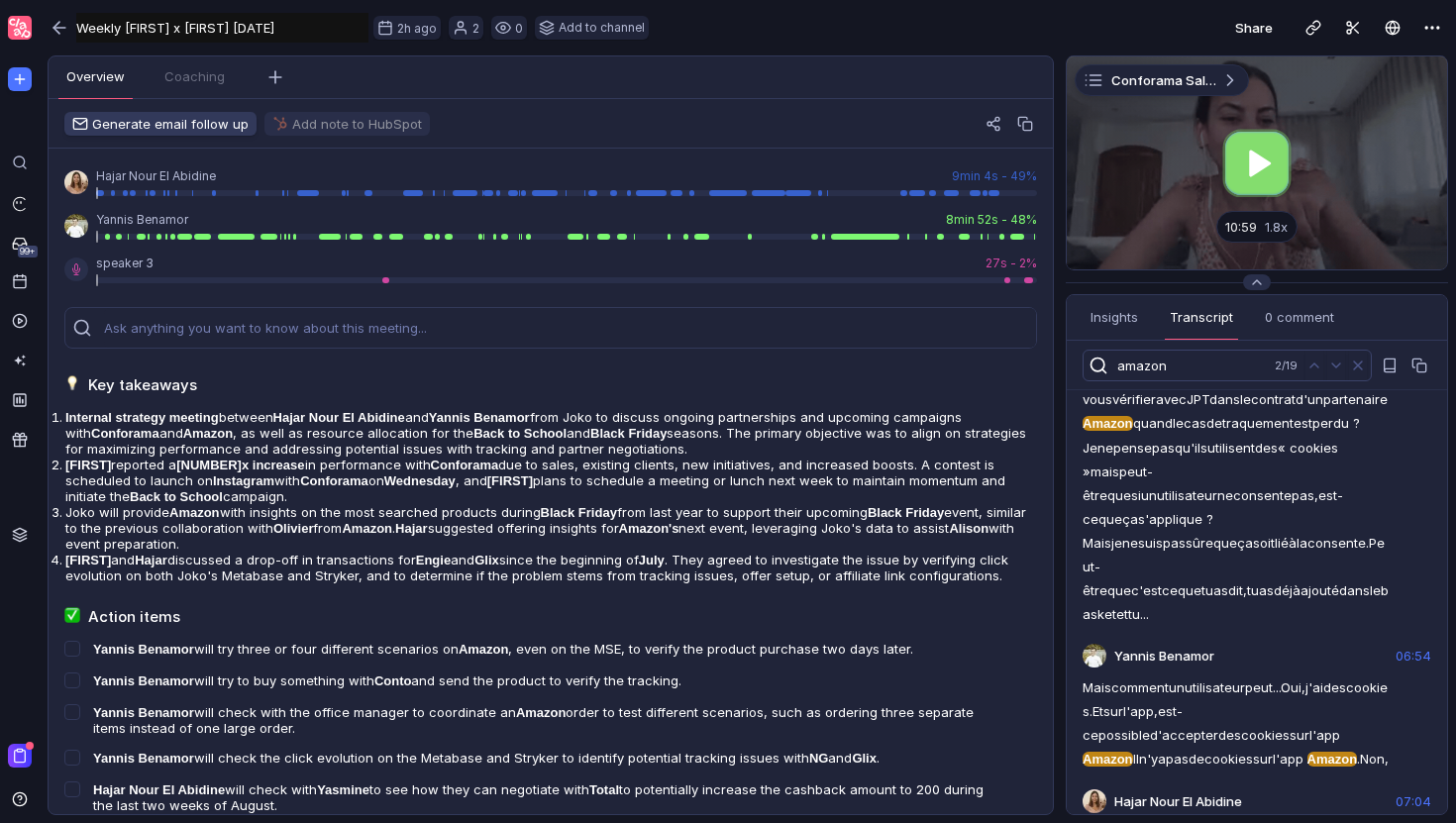 click on "amazon" at bounding box center (1193, 365) 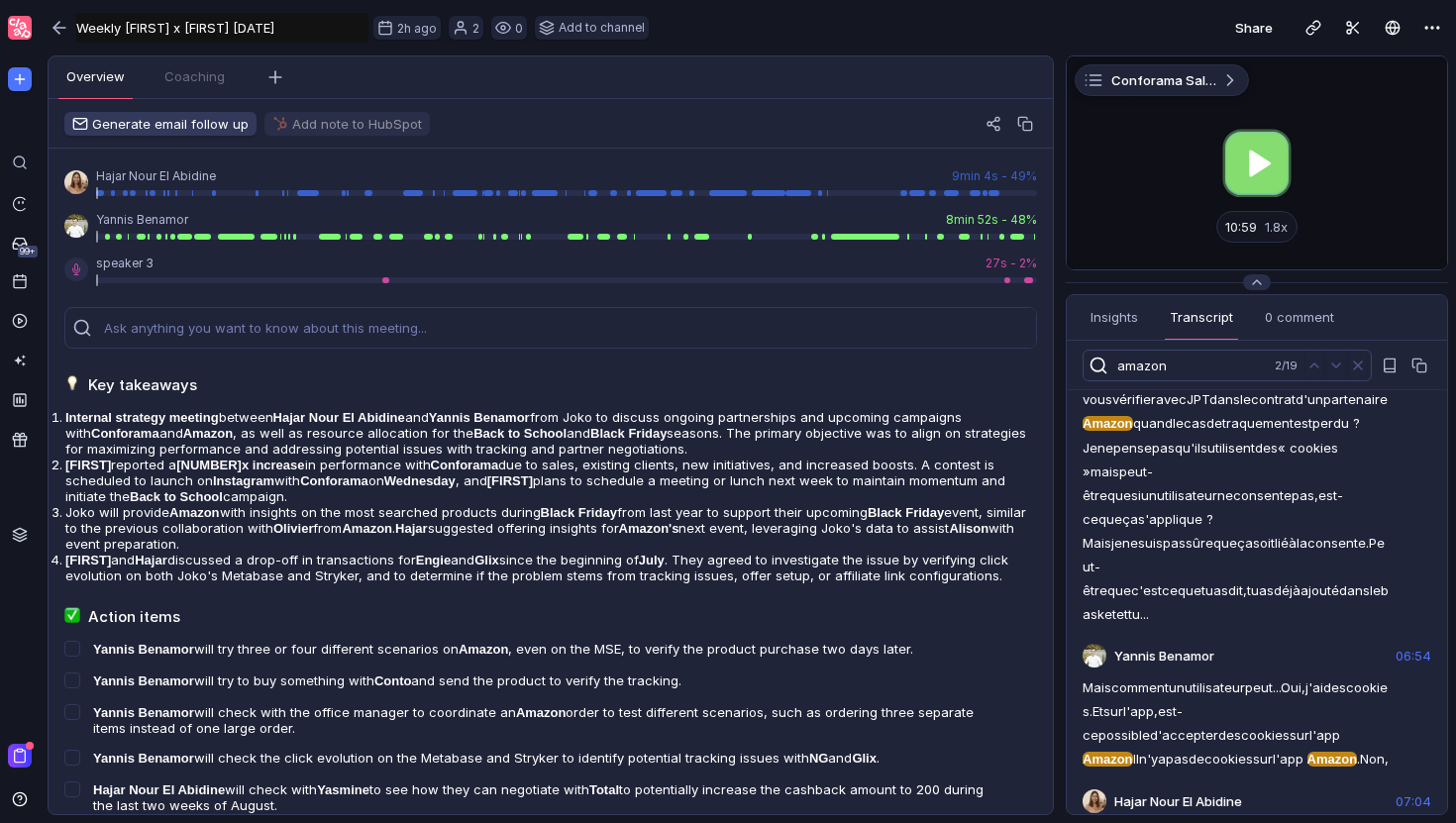 click on "amazon" at bounding box center (1193, 365) 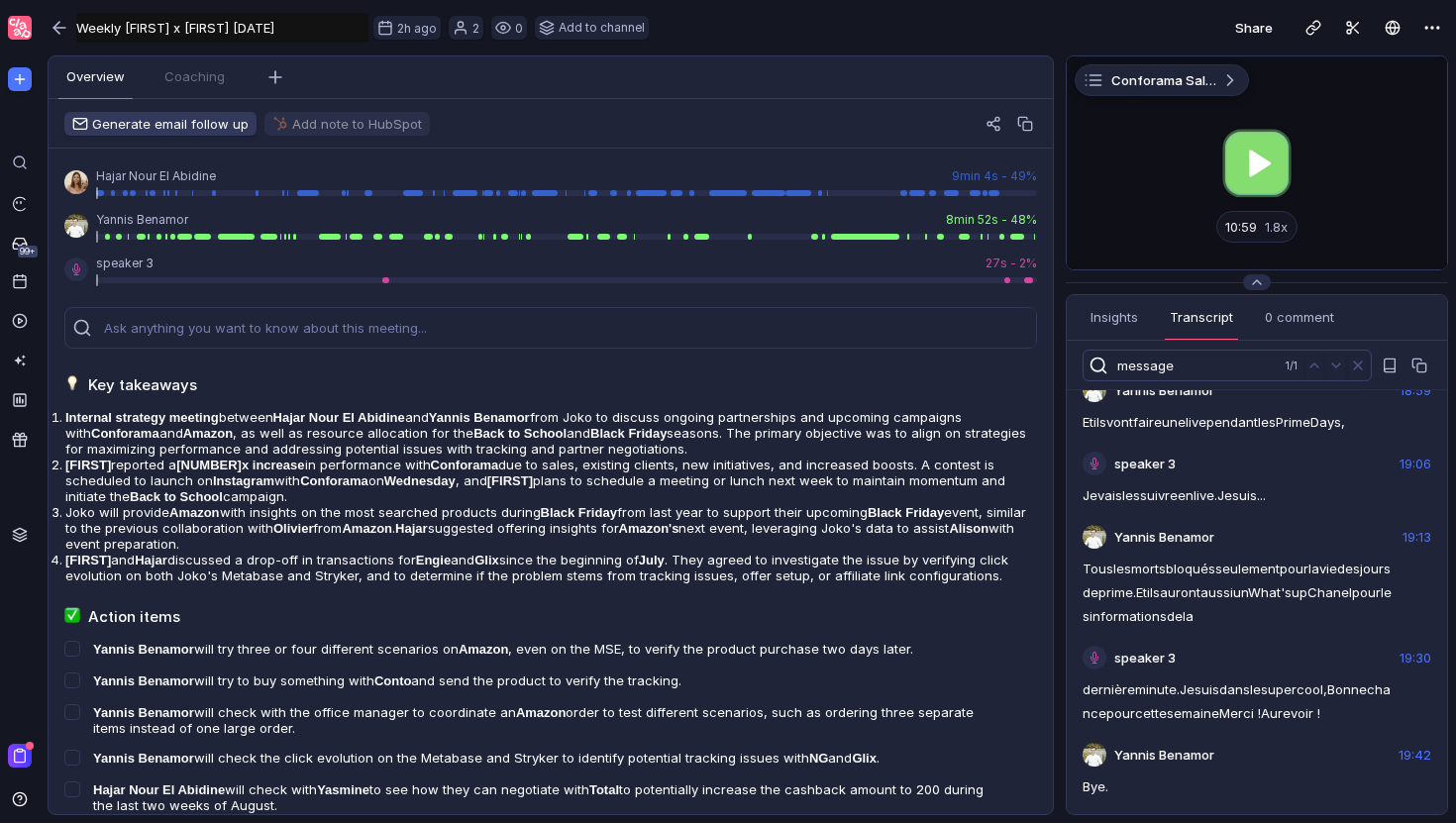 scroll, scrollTop: 13322, scrollLeft: 0, axis: vertical 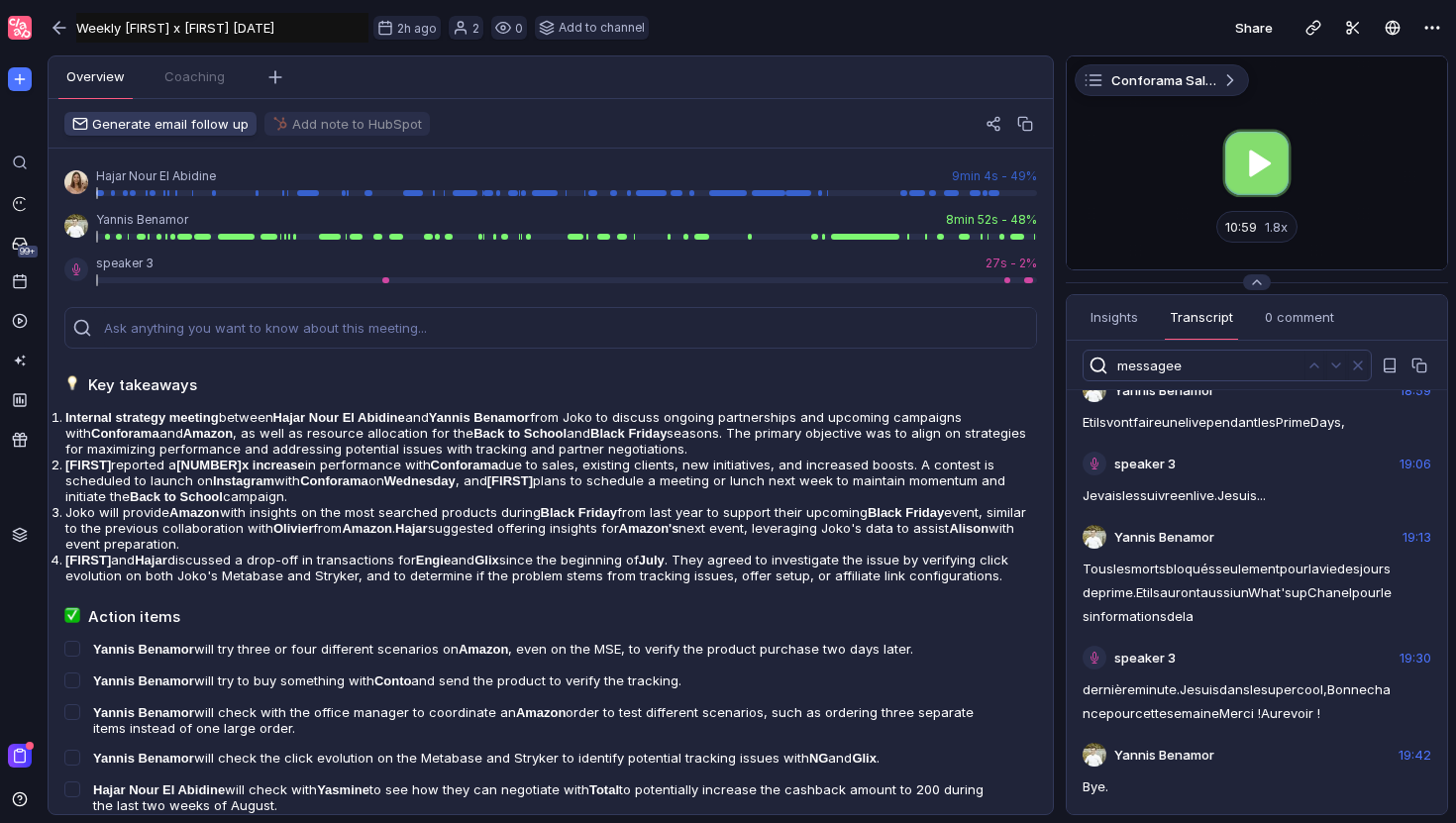type on "messagee" 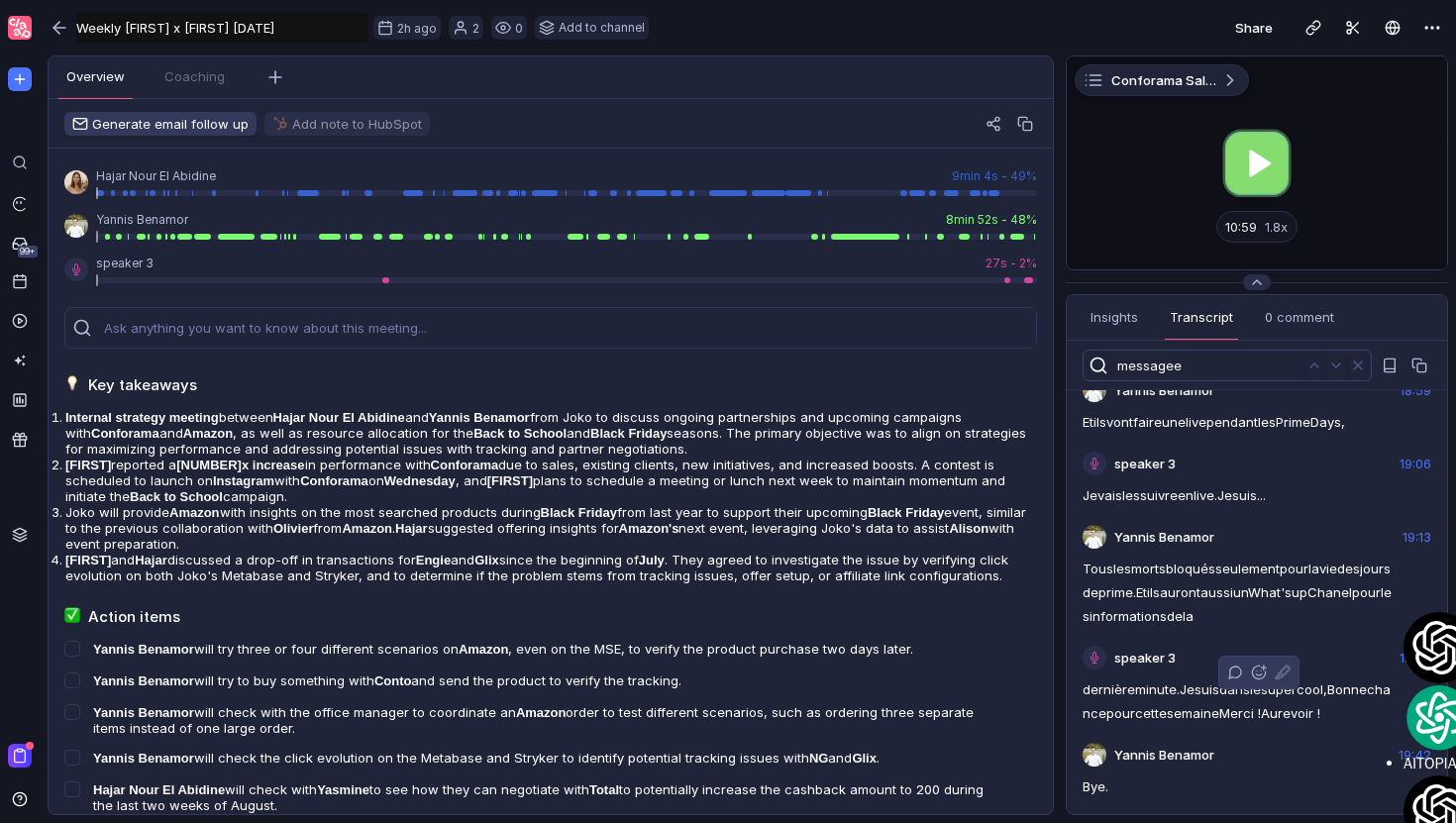 copy on "Bonne  chance  pour  demain,  On  est  super  excité  de  lancer  les  Prime  Days  sur  Joko." 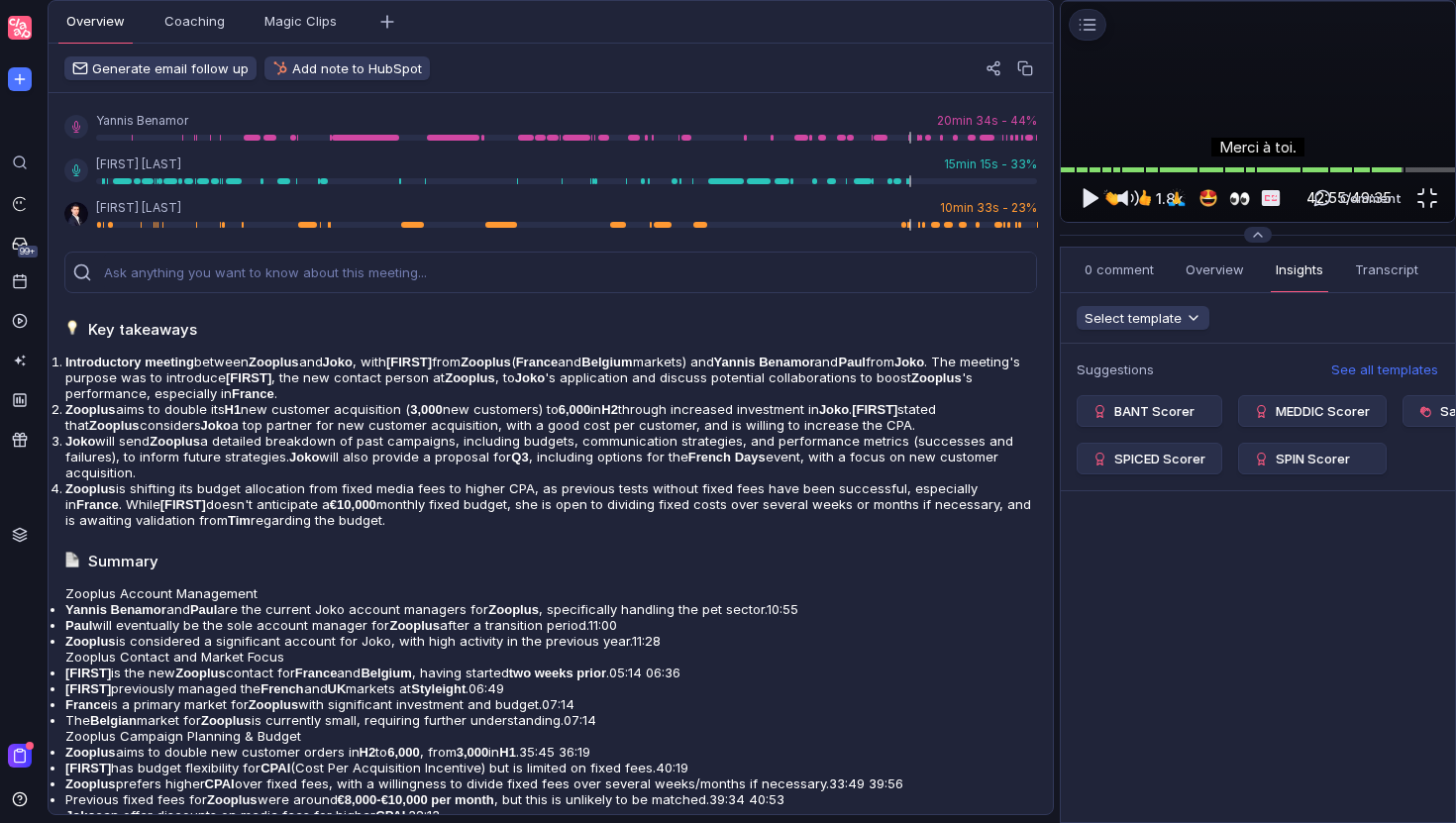 scroll, scrollTop: 0, scrollLeft: 0, axis: both 